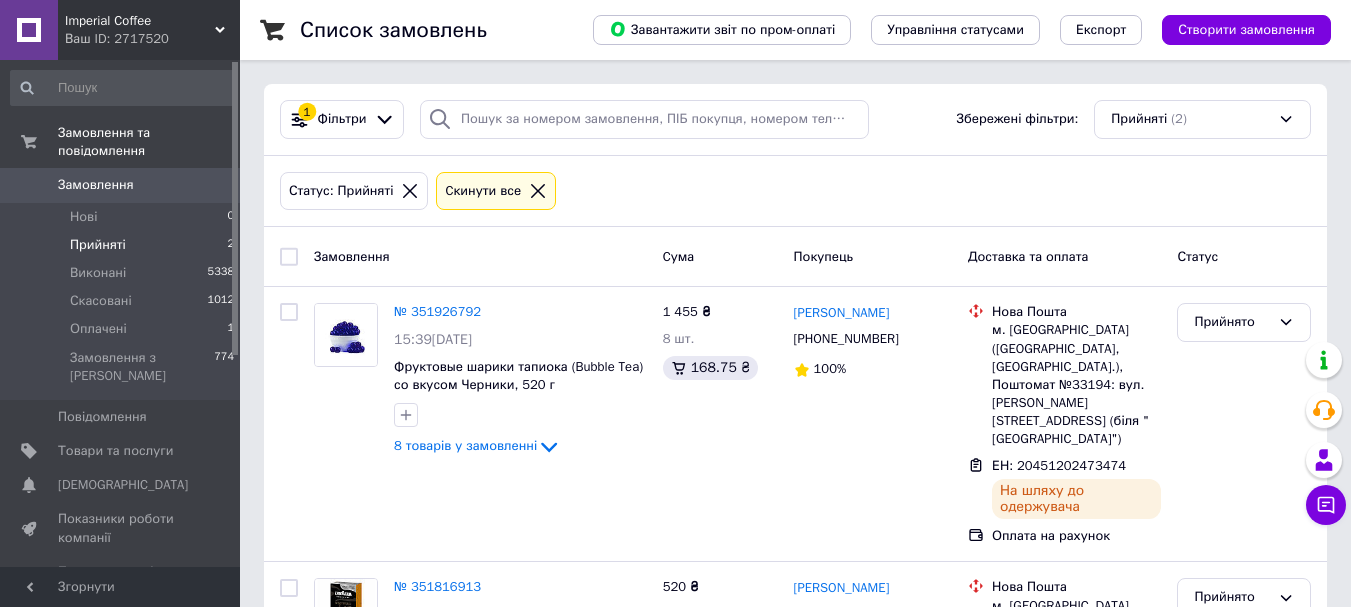scroll, scrollTop: 0, scrollLeft: 0, axis: both 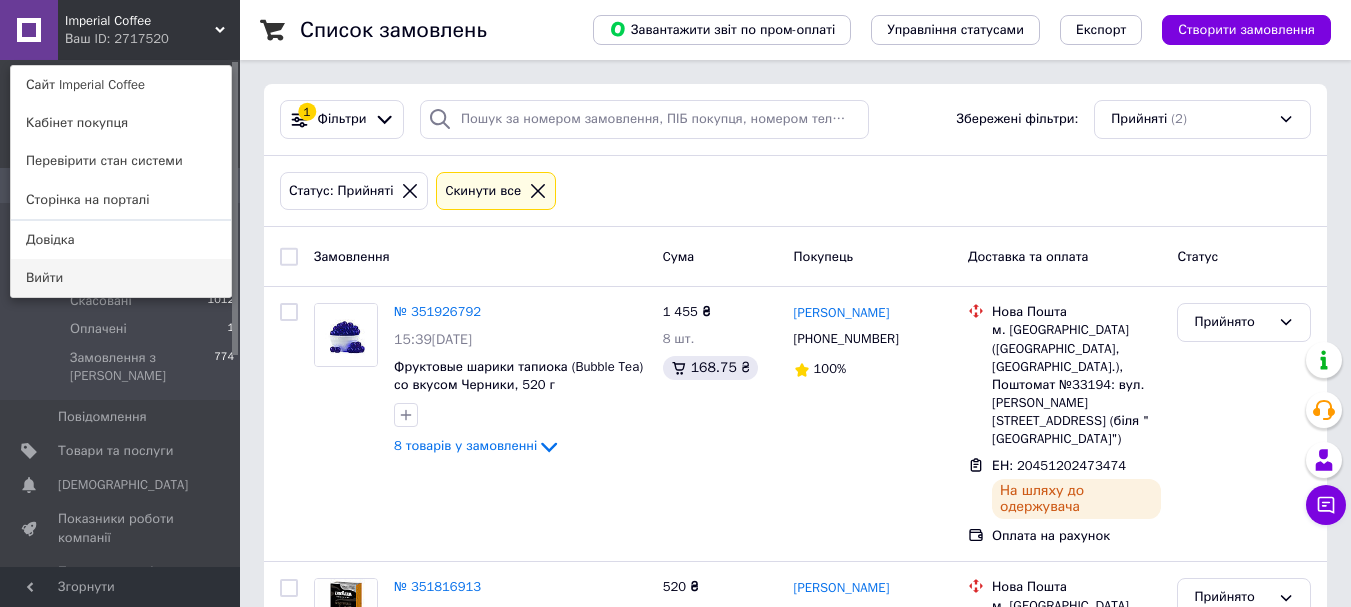 click on "Вийти" at bounding box center (121, 278) 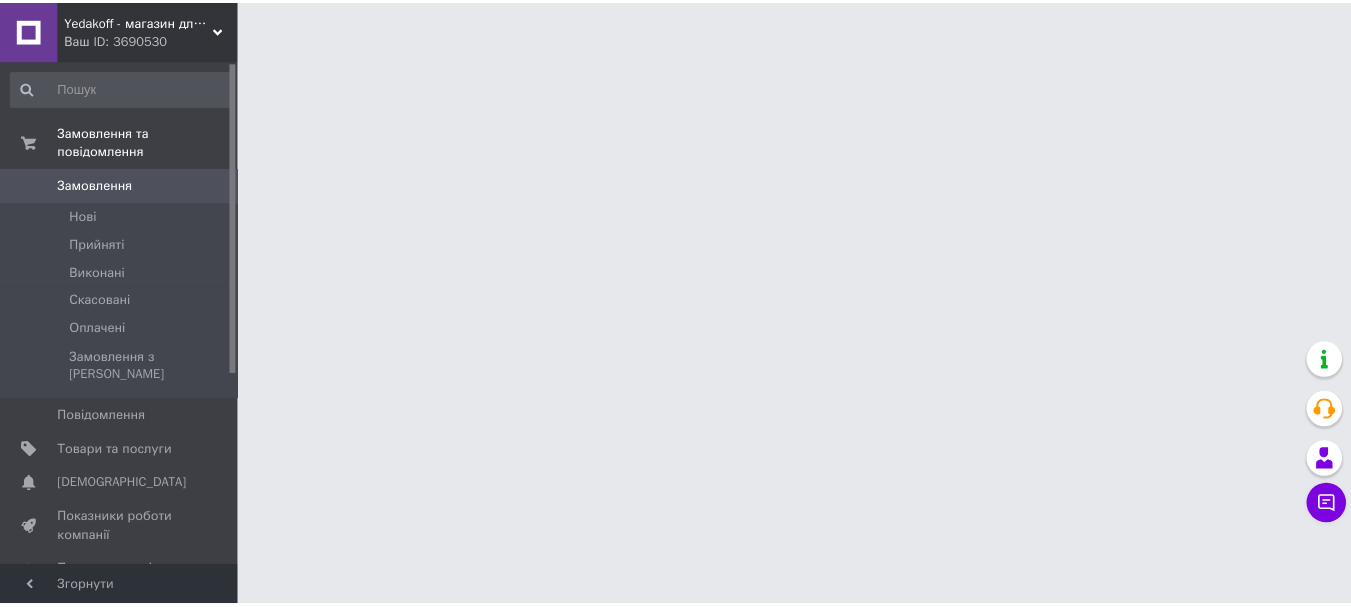 scroll, scrollTop: 0, scrollLeft: 0, axis: both 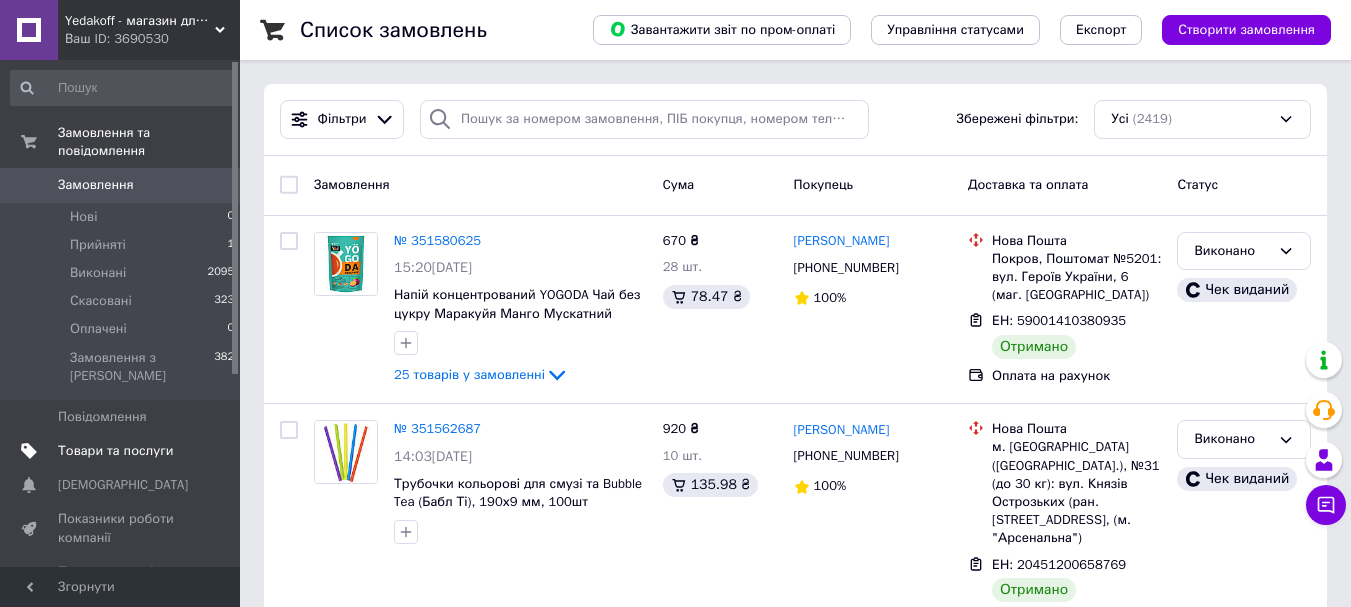 click on "Товари та послуги" at bounding box center (115, 451) 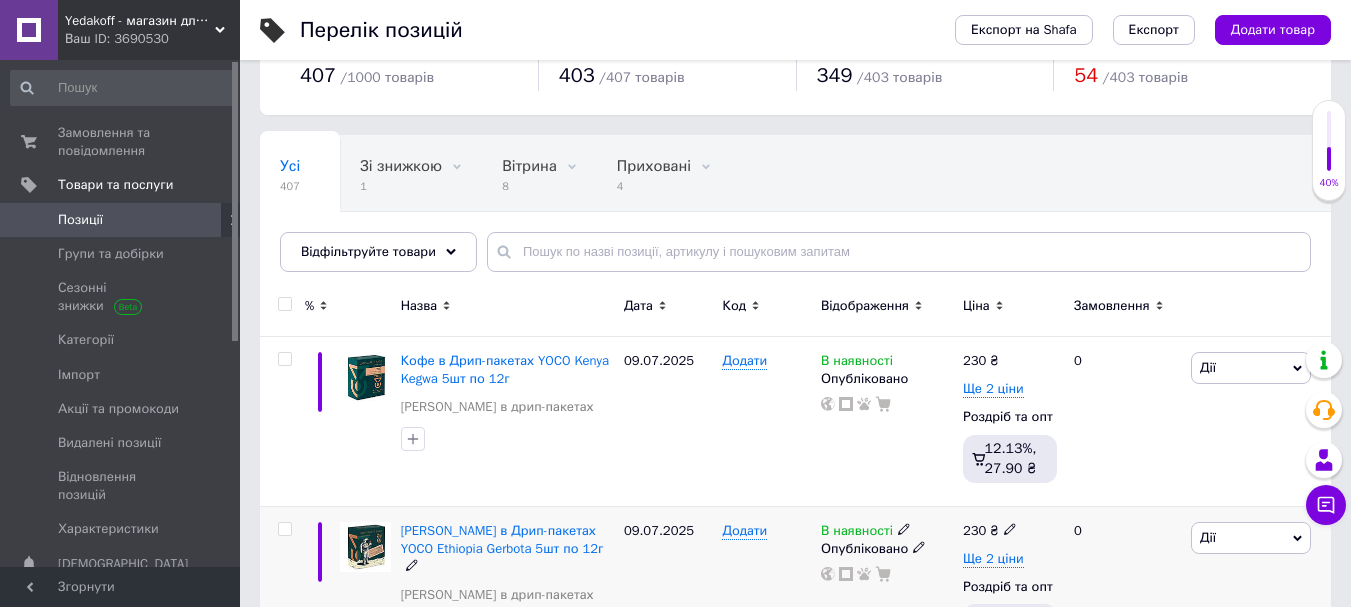 scroll, scrollTop: 100, scrollLeft: 0, axis: vertical 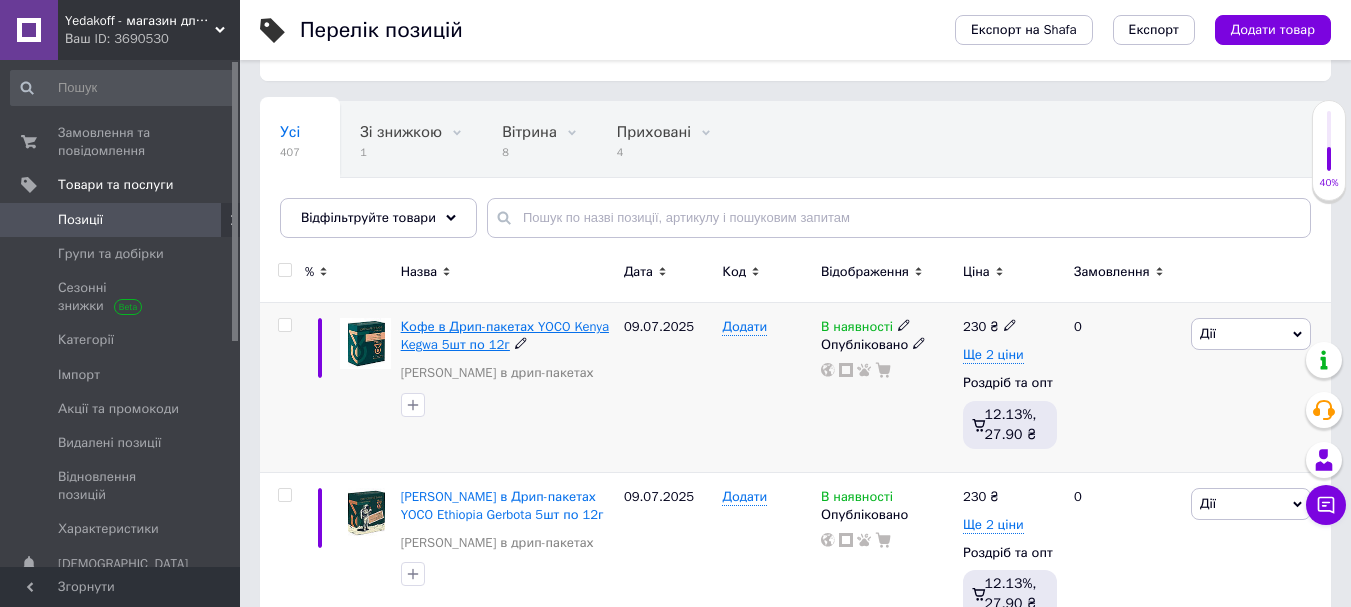click on "Кофе в Дрип-пакетах YOCO Kenya Kegwa 5шт по 12г" at bounding box center [505, 335] 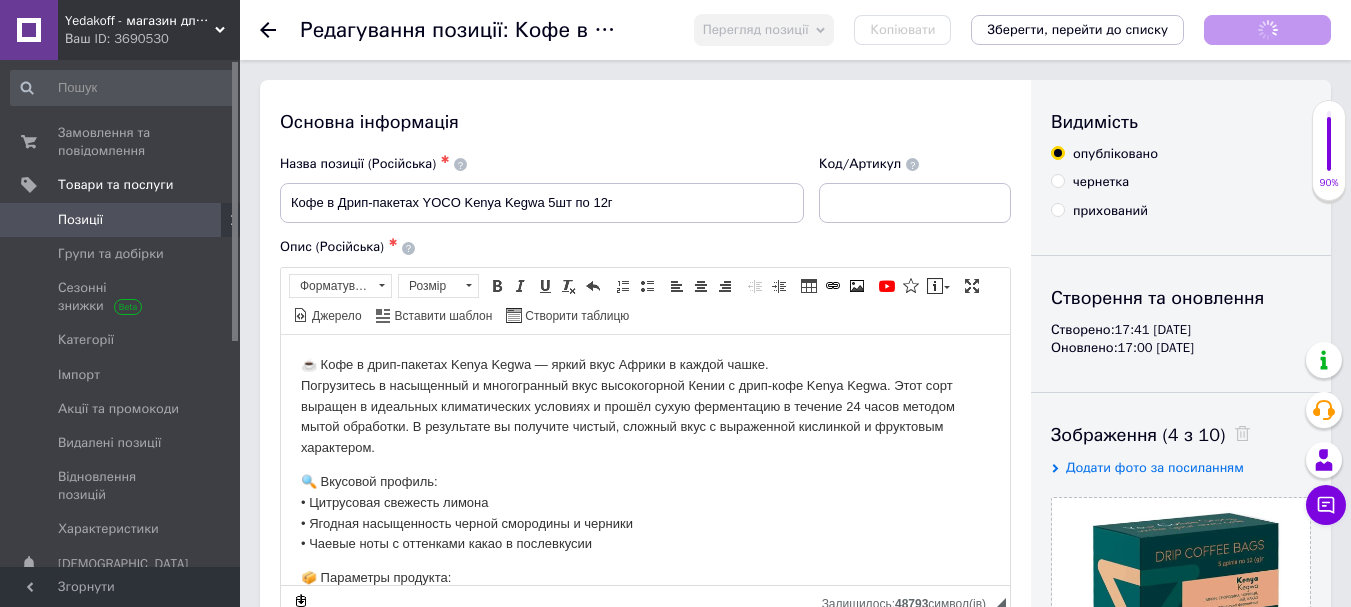 scroll, scrollTop: 0, scrollLeft: 0, axis: both 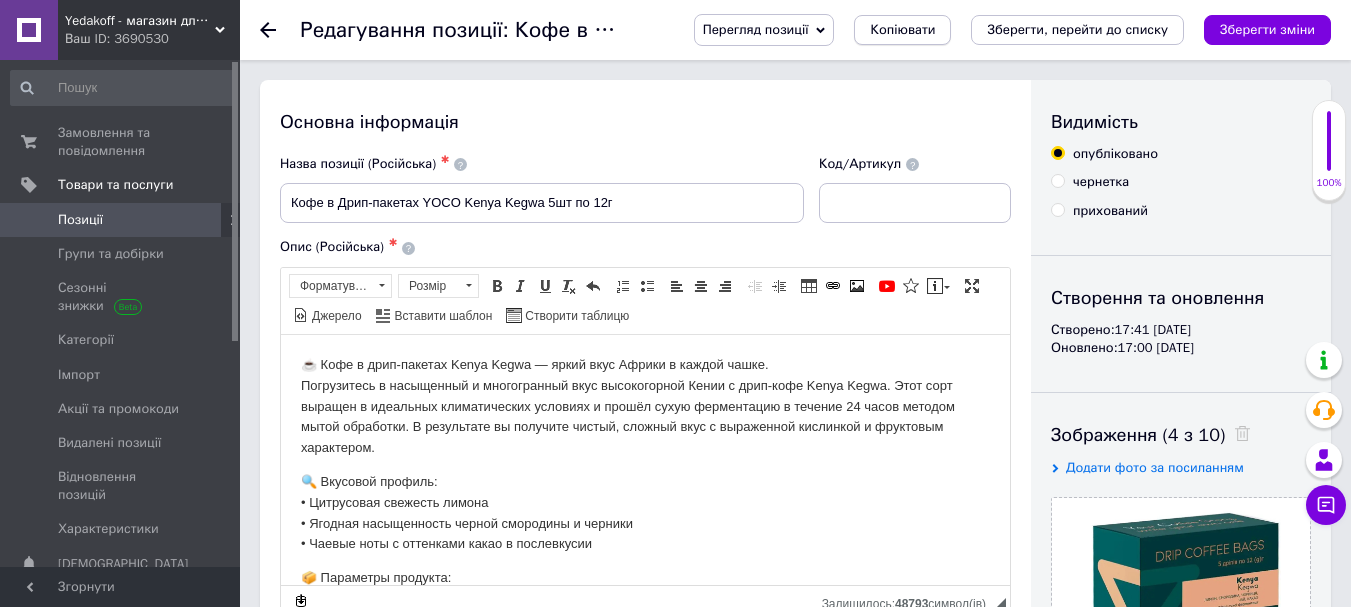 click on "Копіювати" at bounding box center (902, 30) 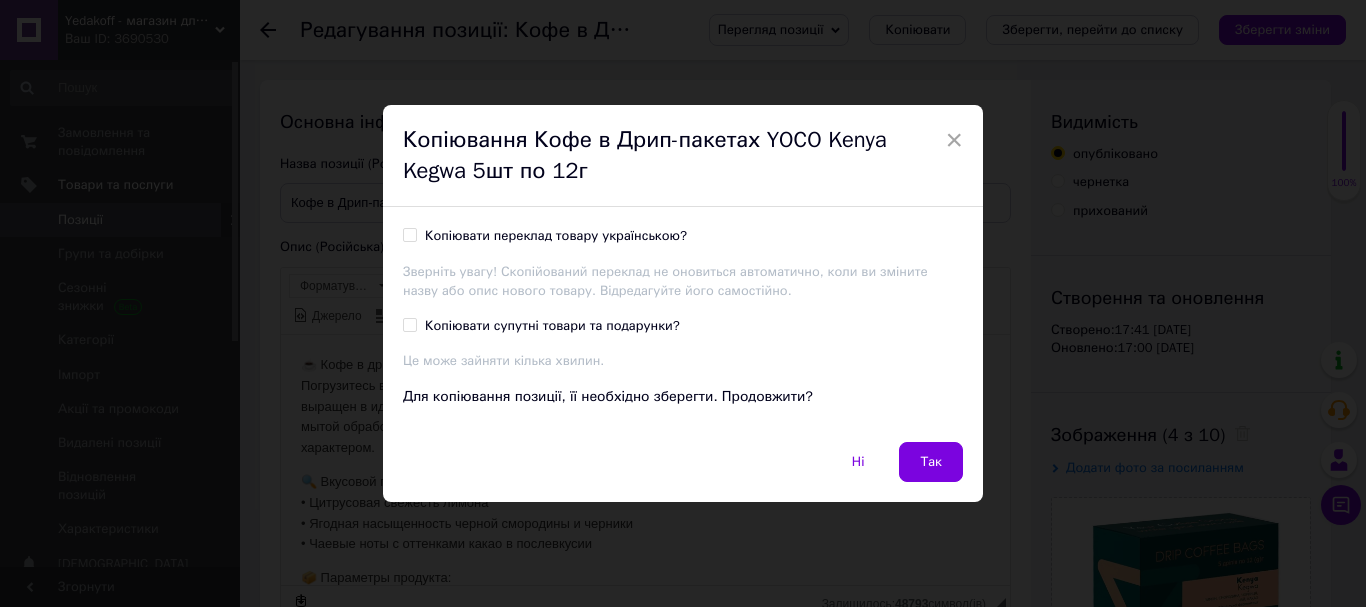 drag, startPoint x: 407, startPoint y: 232, endPoint x: 432, endPoint y: 241, distance: 26.57066 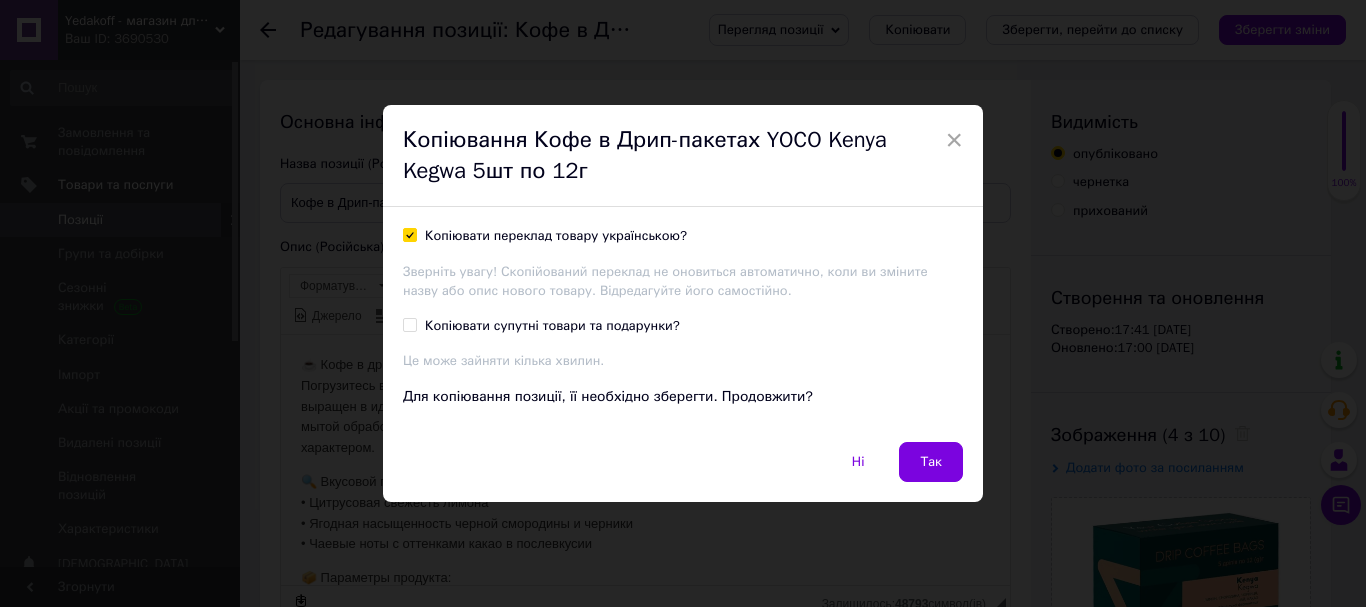 checkbox on "true" 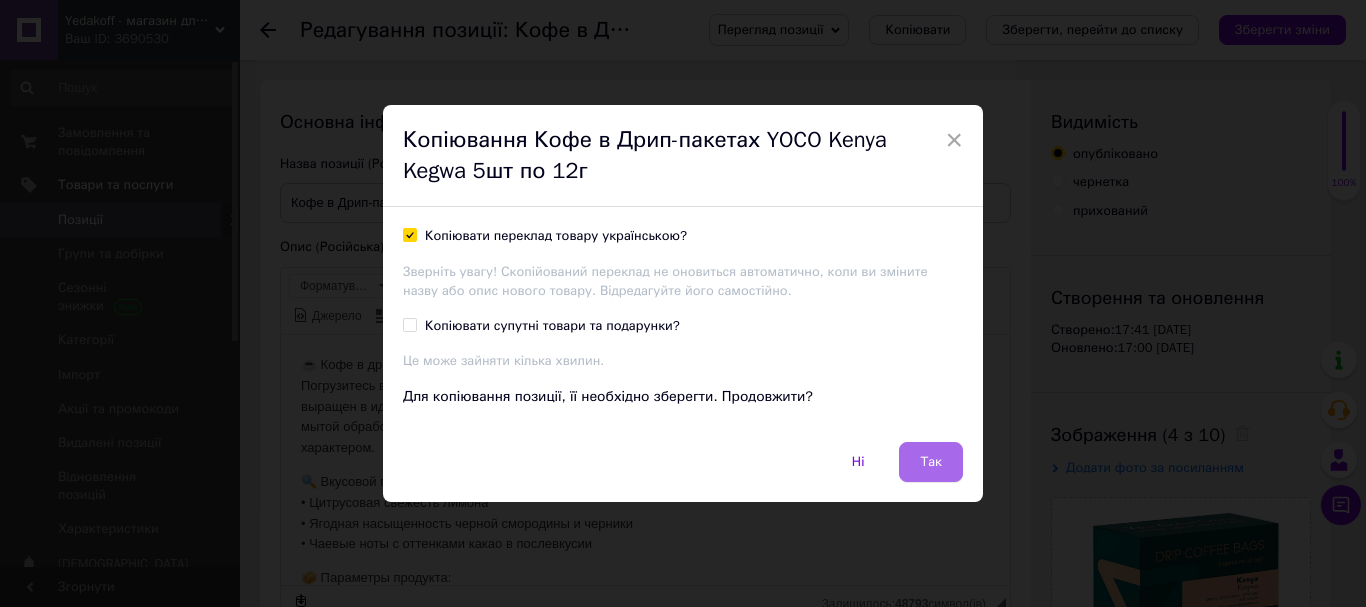 click on "Так" at bounding box center [931, 462] 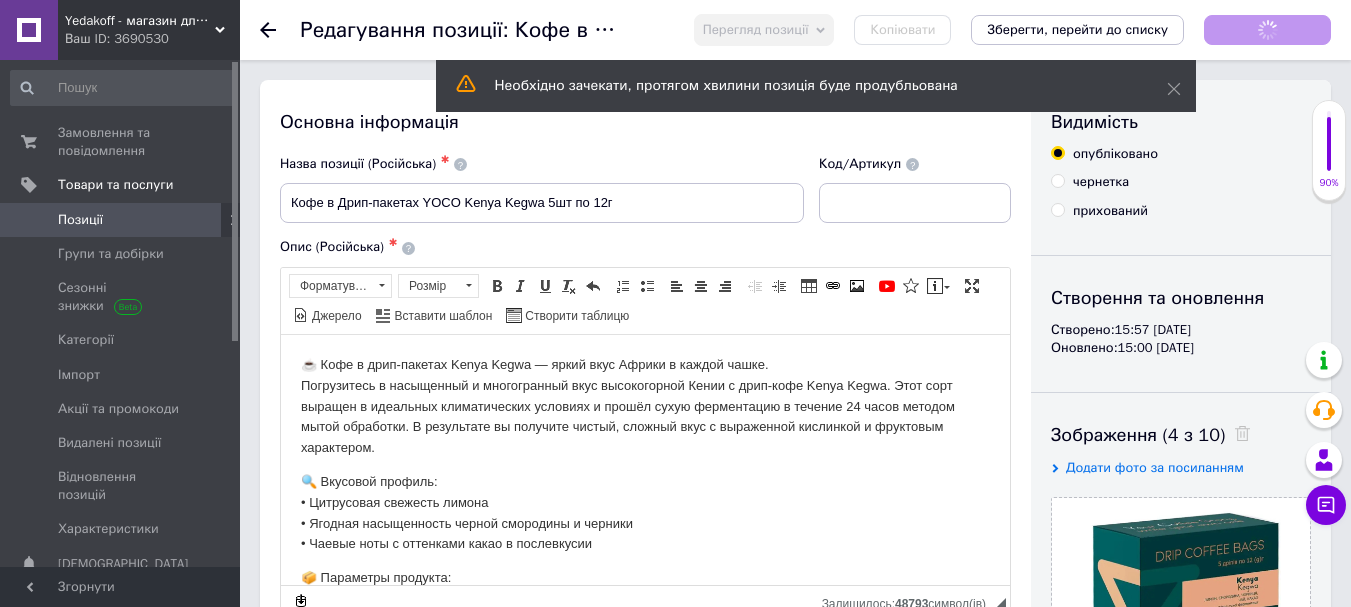 scroll, scrollTop: 0, scrollLeft: 0, axis: both 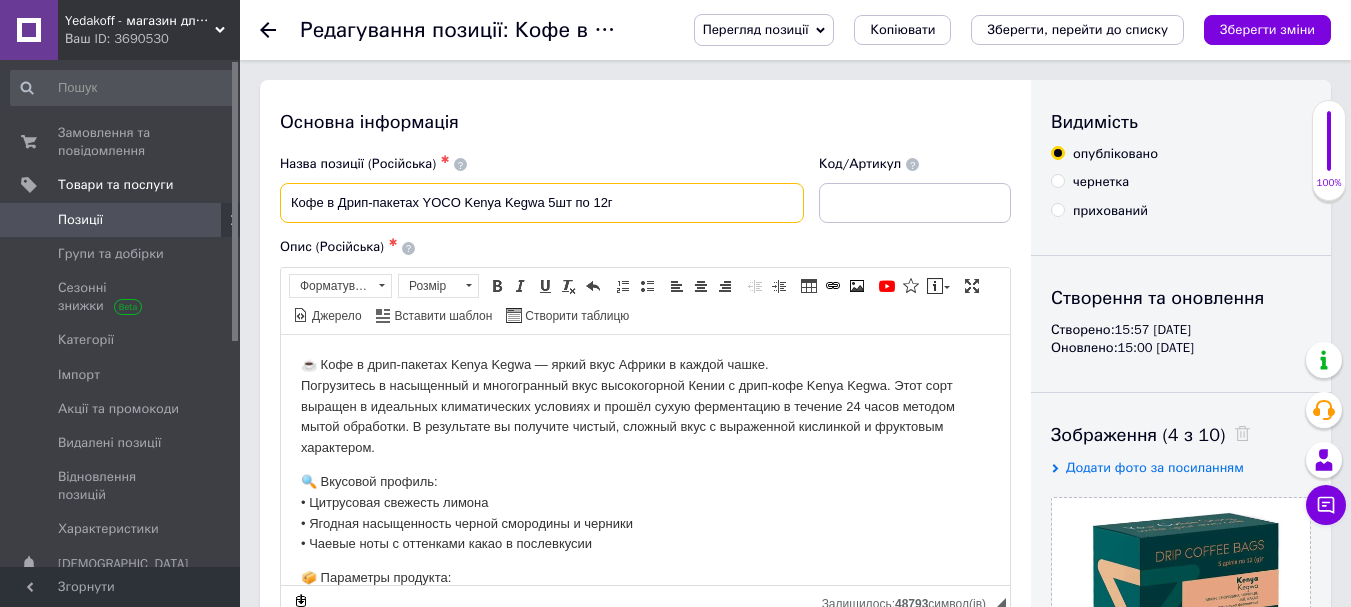 drag, startPoint x: 464, startPoint y: 198, endPoint x: 546, endPoint y: 217, distance: 84.17244 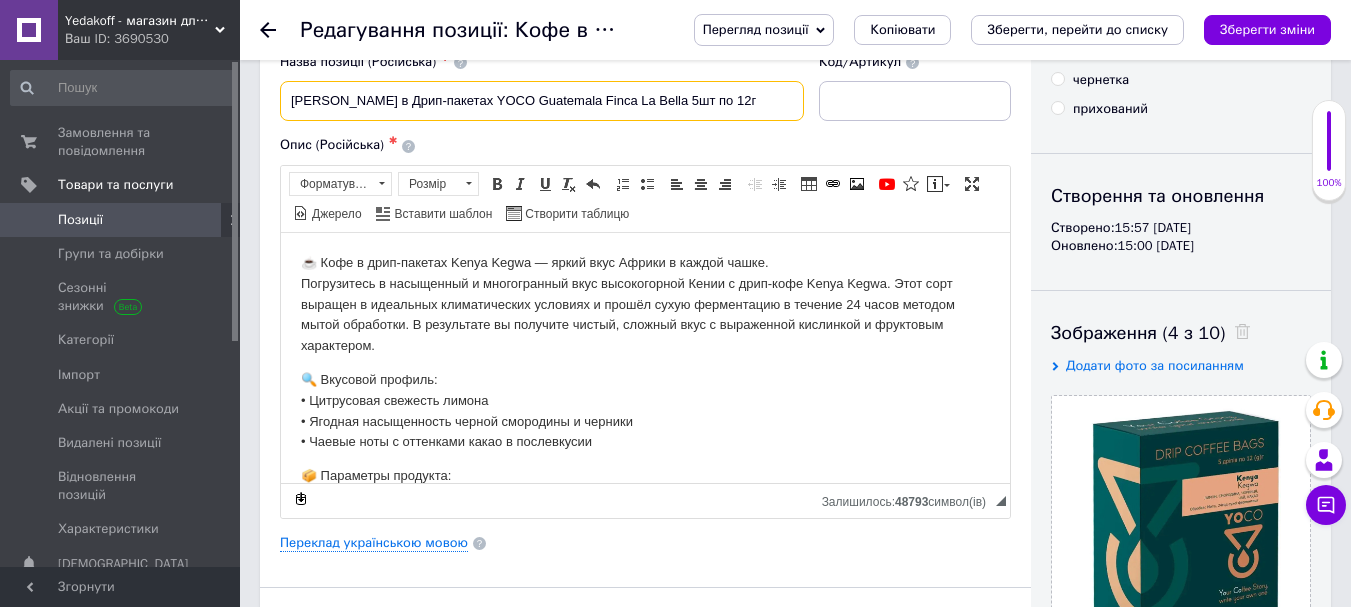 scroll, scrollTop: 112, scrollLeft: 0, axis: vertical 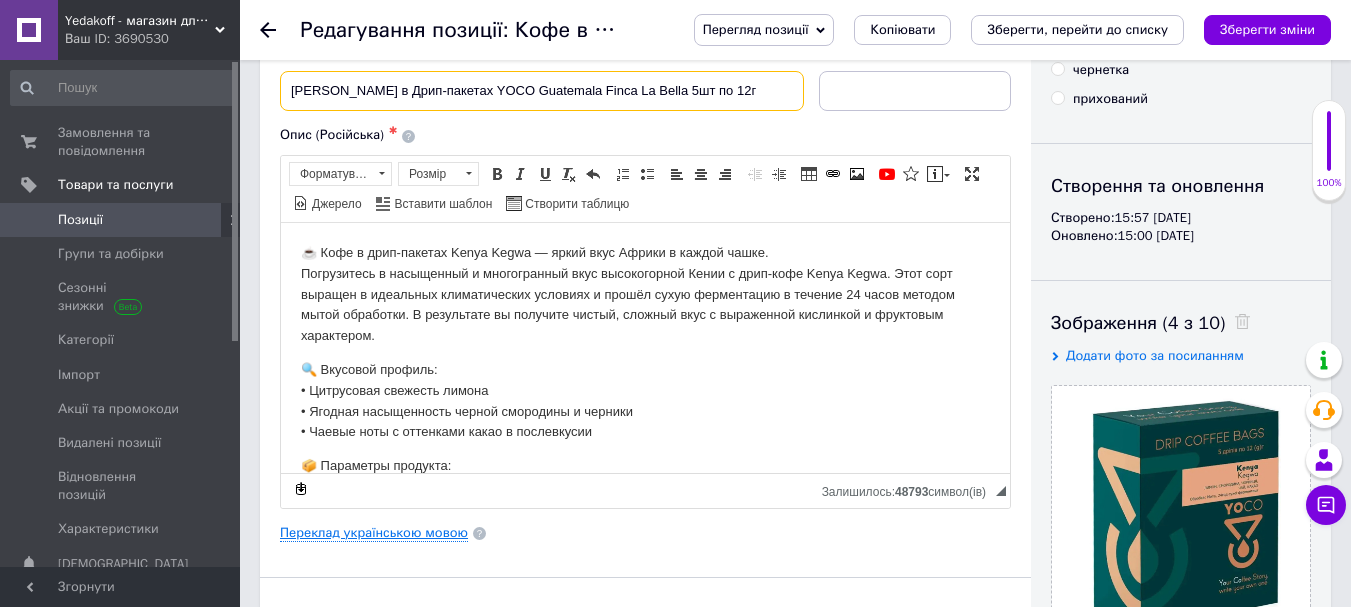 type on "Кофе в Дрип-пакетах YOCO Guatemala Finca La Bella 5шт по 12г" 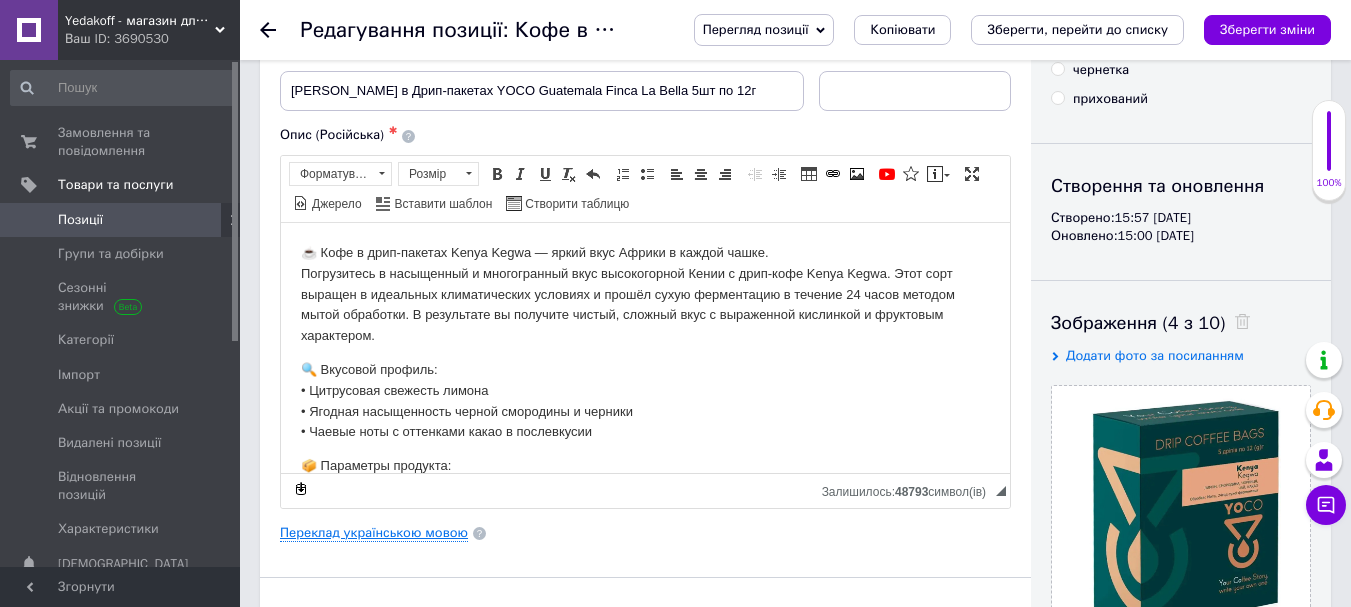 click on "Переклад українською мовою" at bounding box center (374, 533) 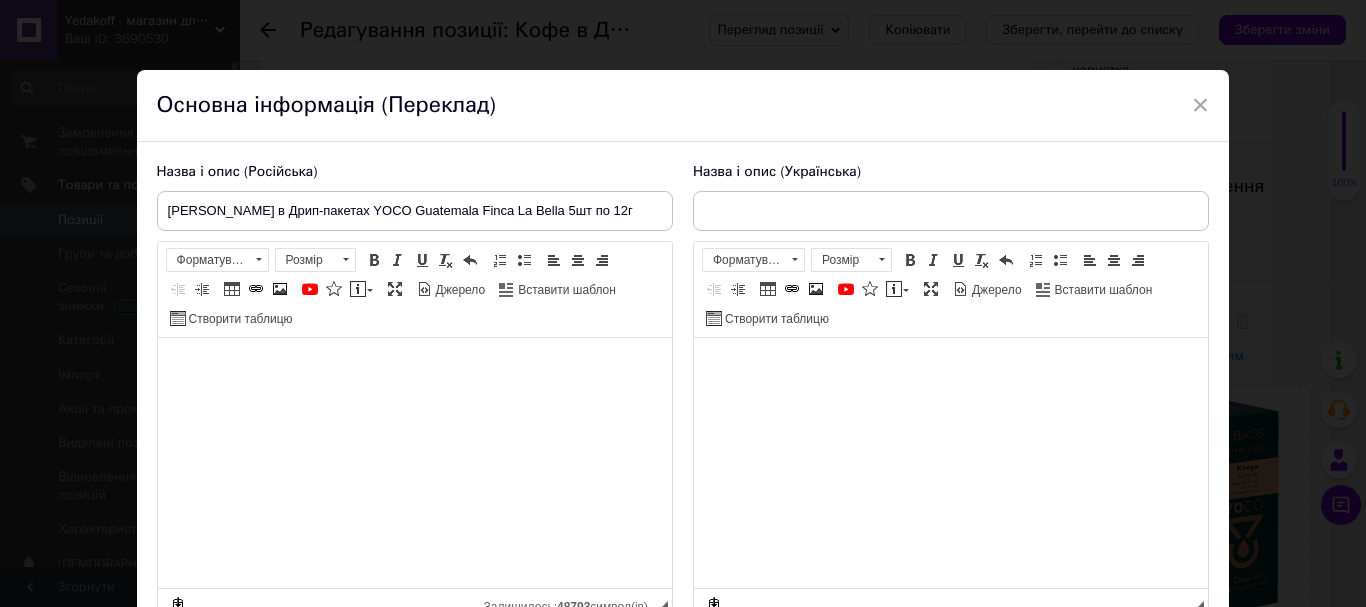 type on "Кава в Дріп-пакетах YOCO Kenya Kegwa 5шт по 12г" 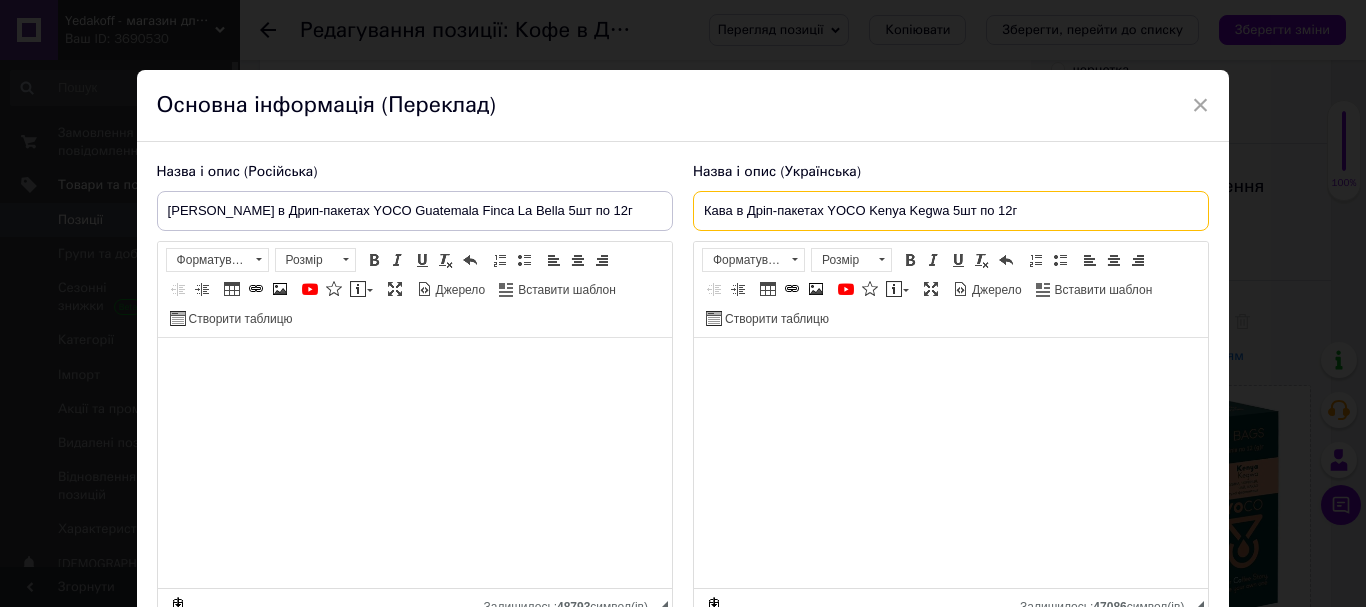 drag, startPoint x: 867, startPoint y: 210, endPoint x: 946, endPoint y: 219, distance: 79.51101 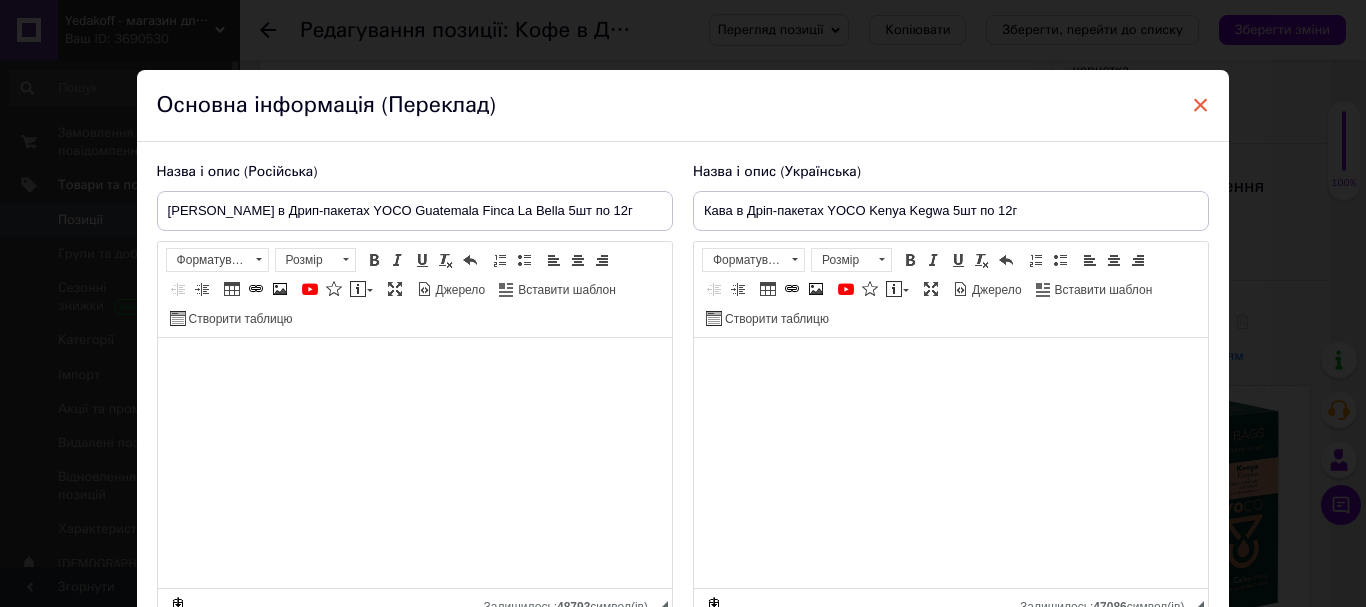 click on "×" at bounding box center [1201, 105] 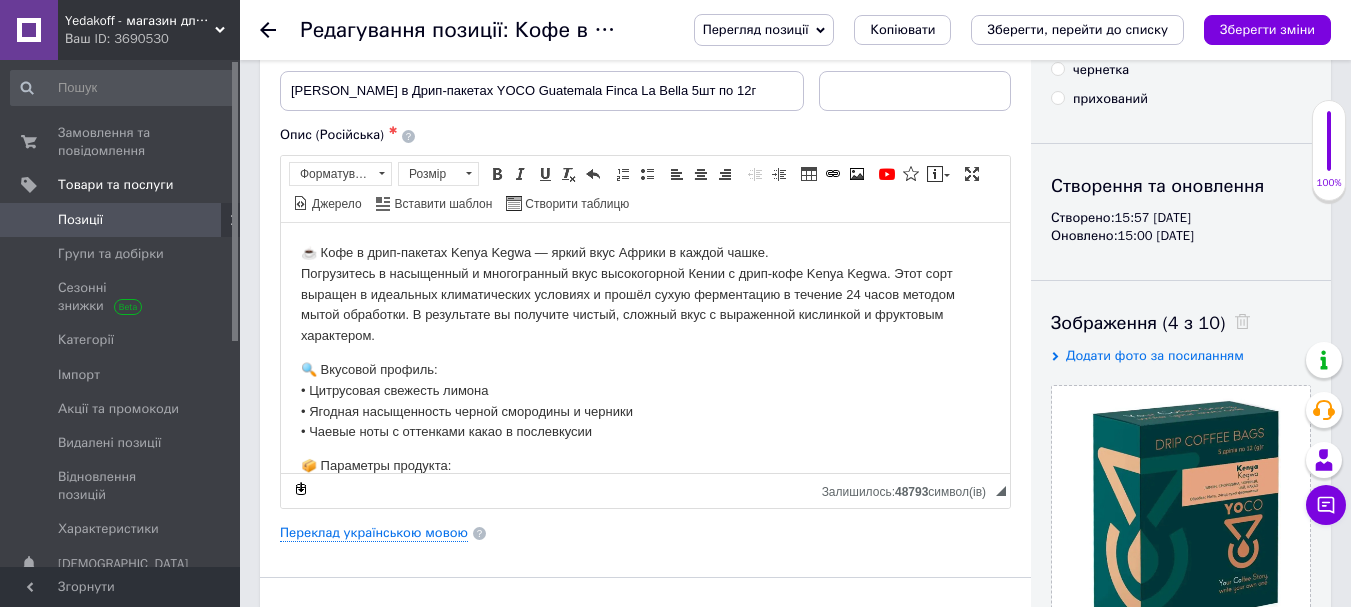 click on "Позиції" at bounding box center (80, 220) 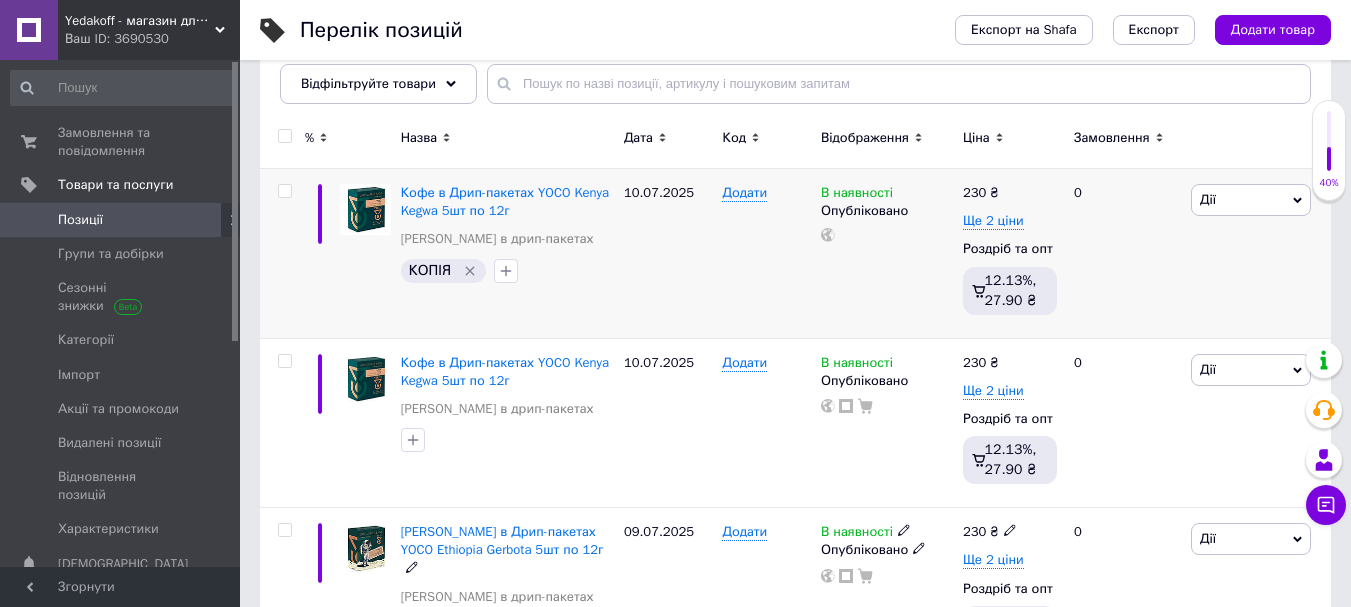 scroll, scrollTop: 300, scrollLeft: 0, axis: vertical 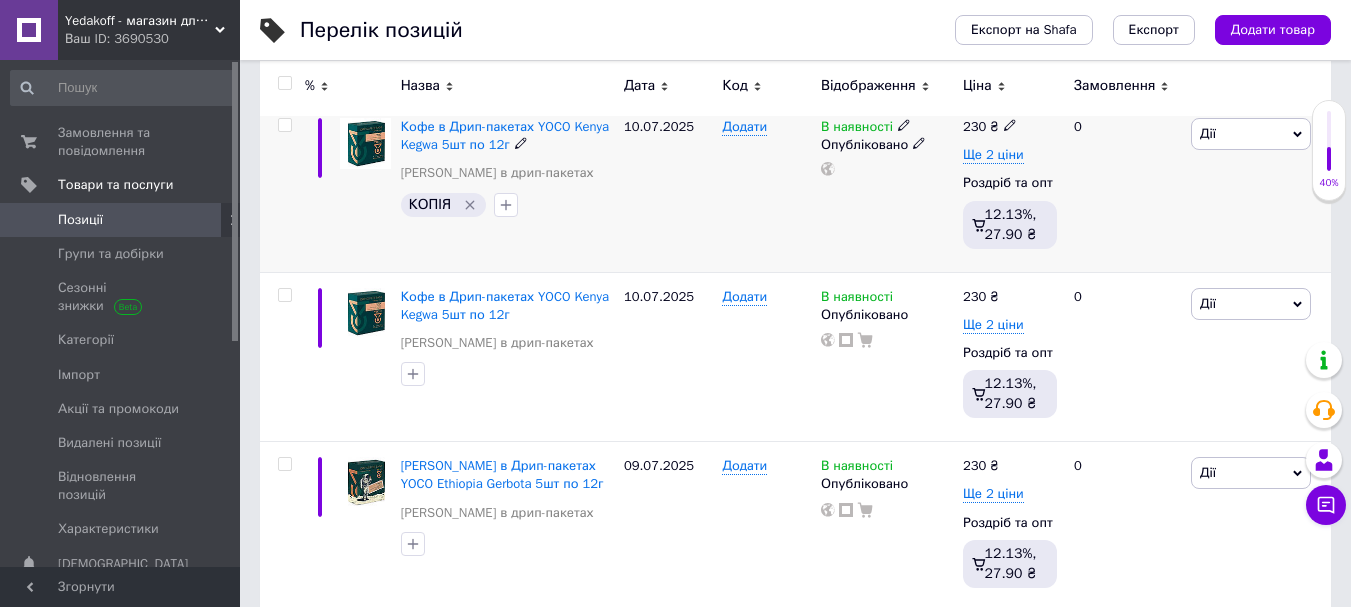 click 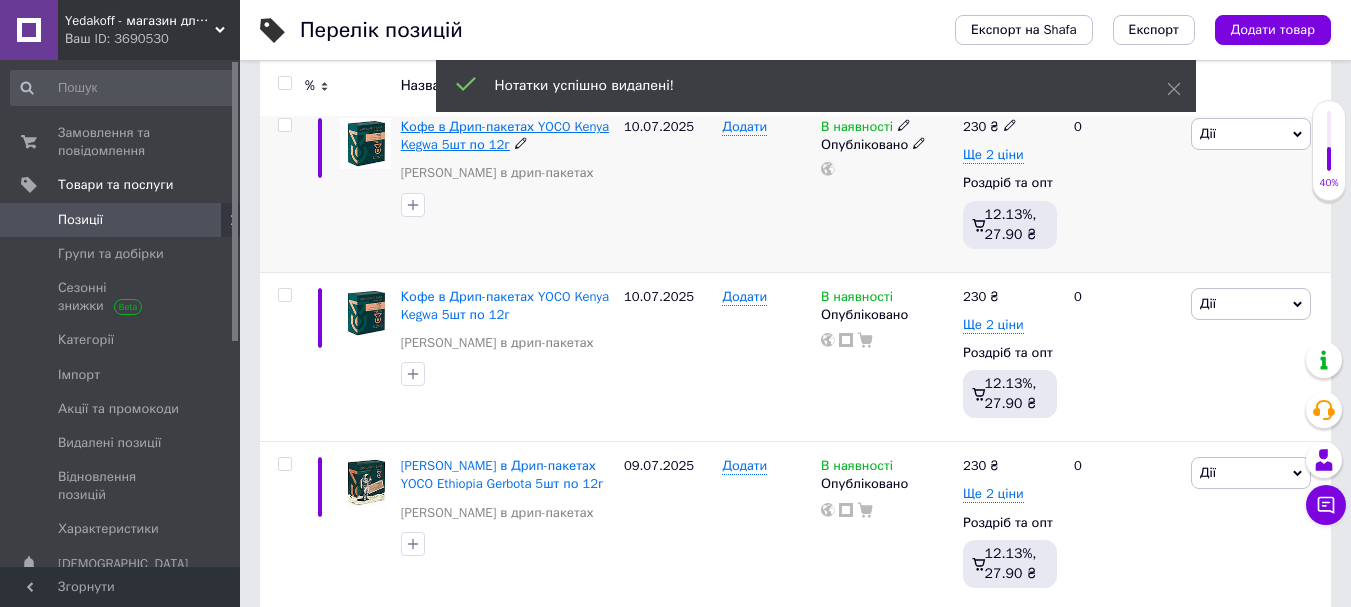 click on "Кофе в Дрип-пакетах YOCO Kenya Kegwa 5шт по 12г" at bounding box center [505, 135] 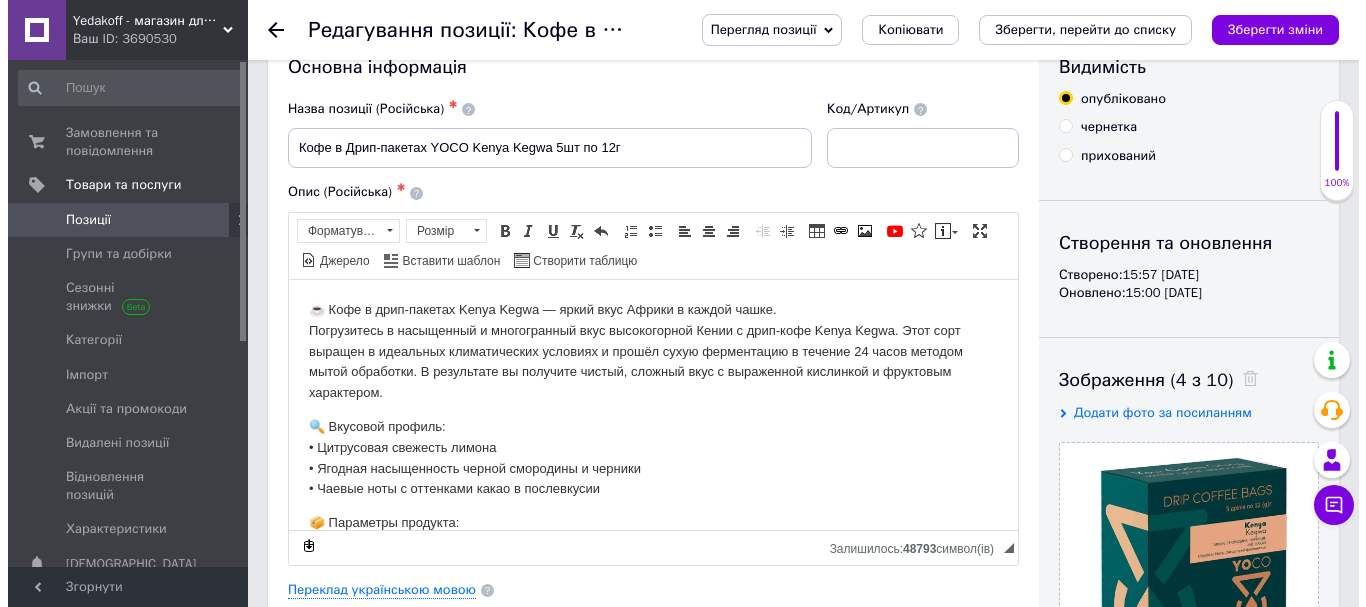 scroll, scrollTop: 100, scrollLeft: 0, axis: vertical 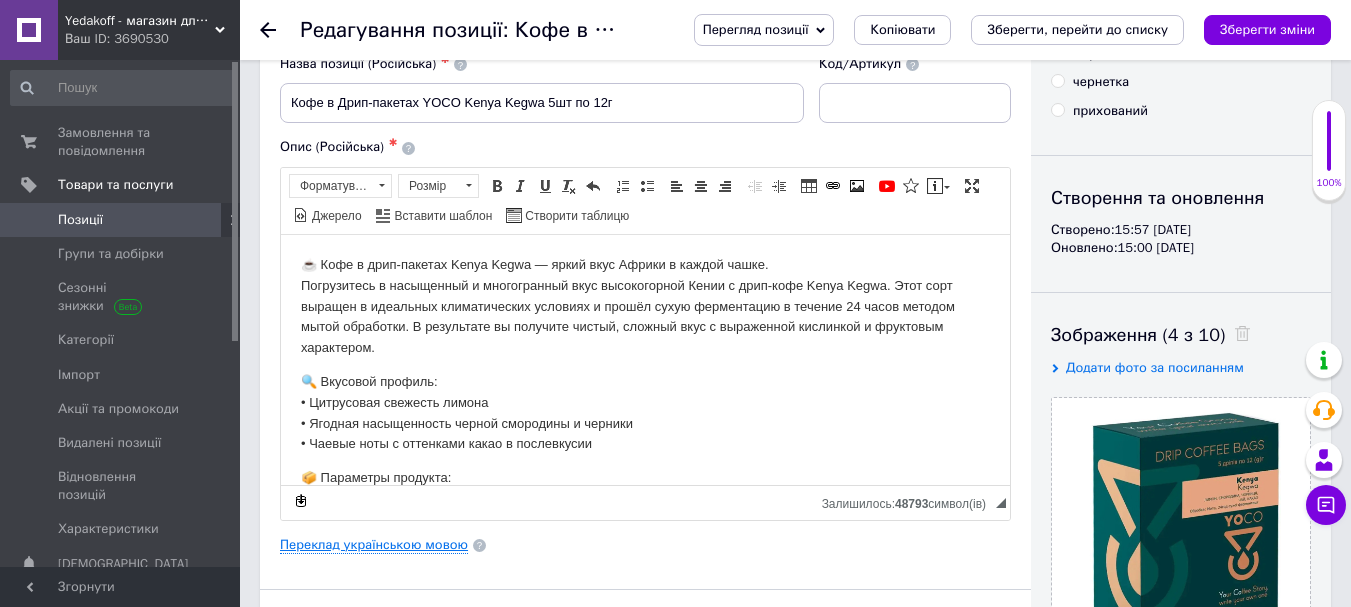 click on "Переклад українською мовою" at bounding box center (374, 545) 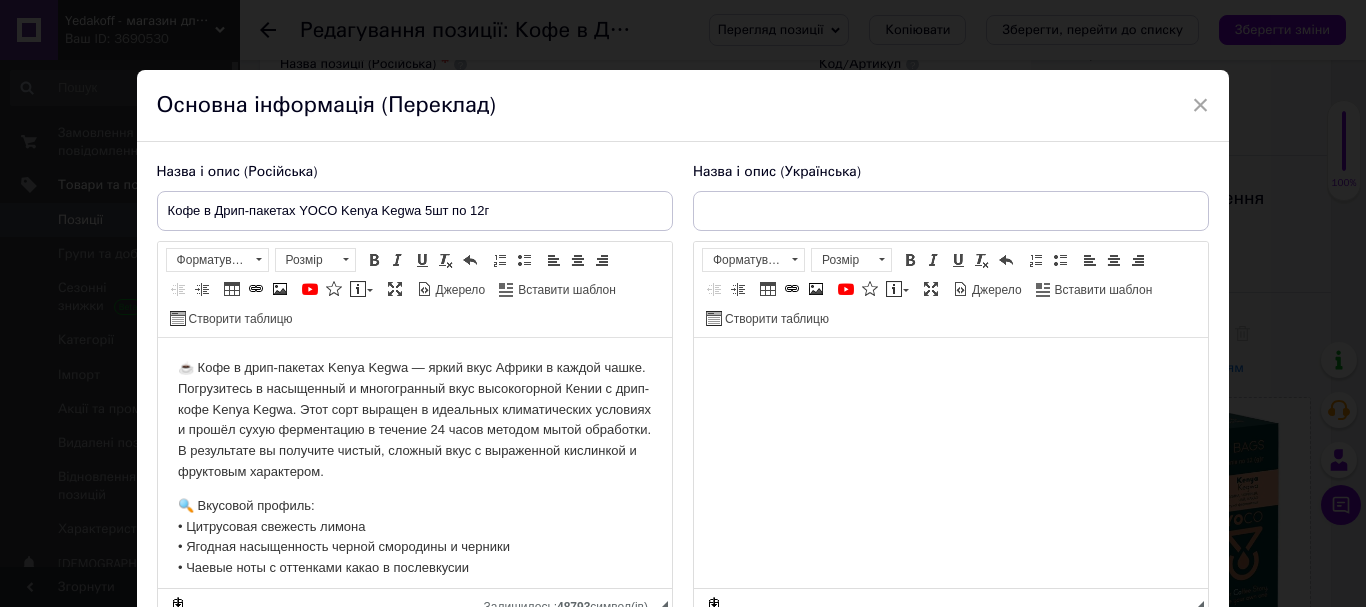 scroll, scrollTop: 0, scrollLeft: 0, axis: both 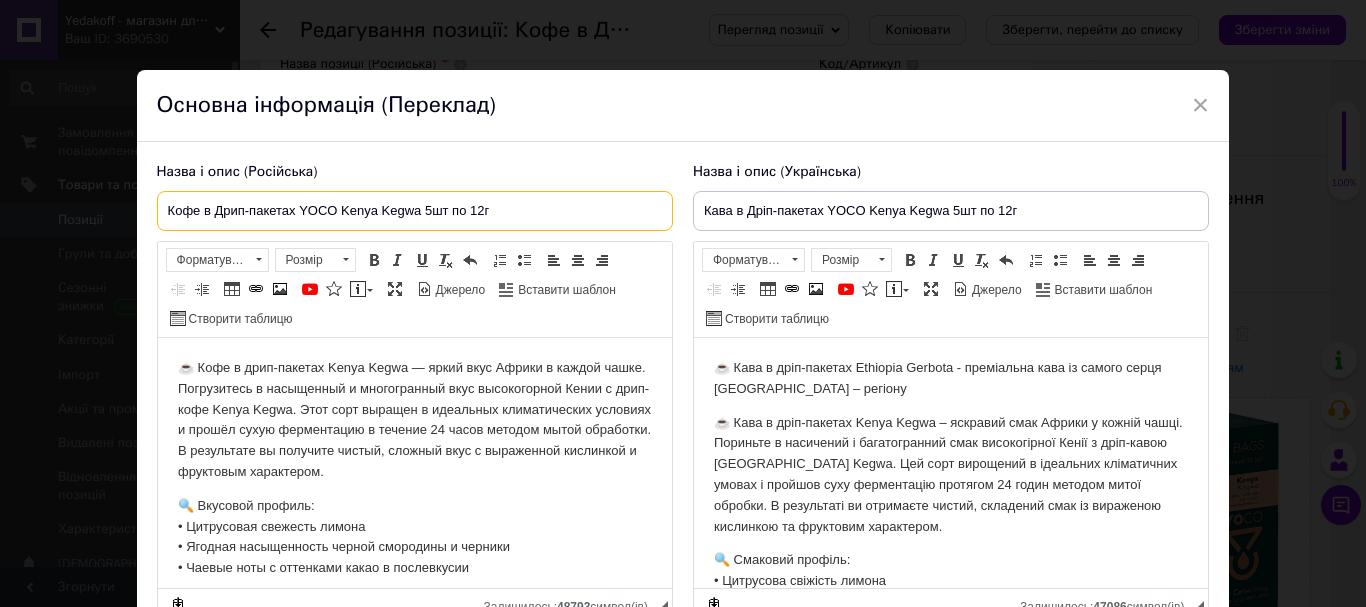 drag, startPoint x: 341, startPoint y: 208, endPoint x: 419, endPoint y: 225, distance: 79.83107 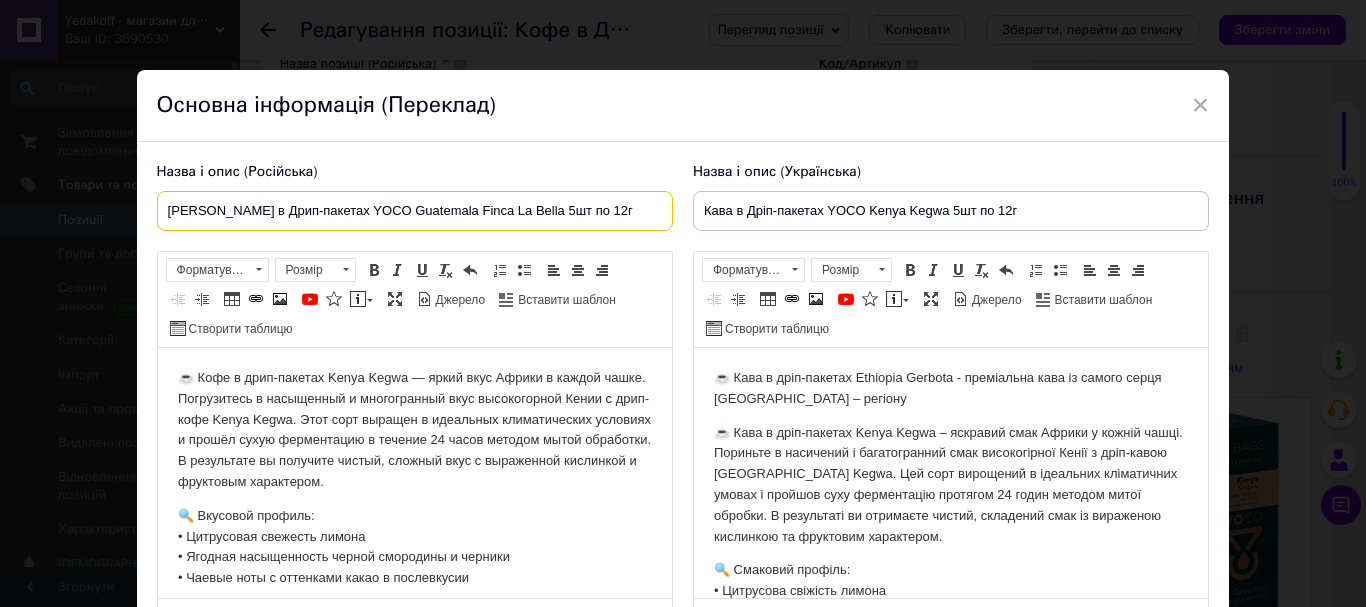 type on "Кофе в Дрип-пакетах YOCO Guatemala Finca La Bella 5шт по 12г" 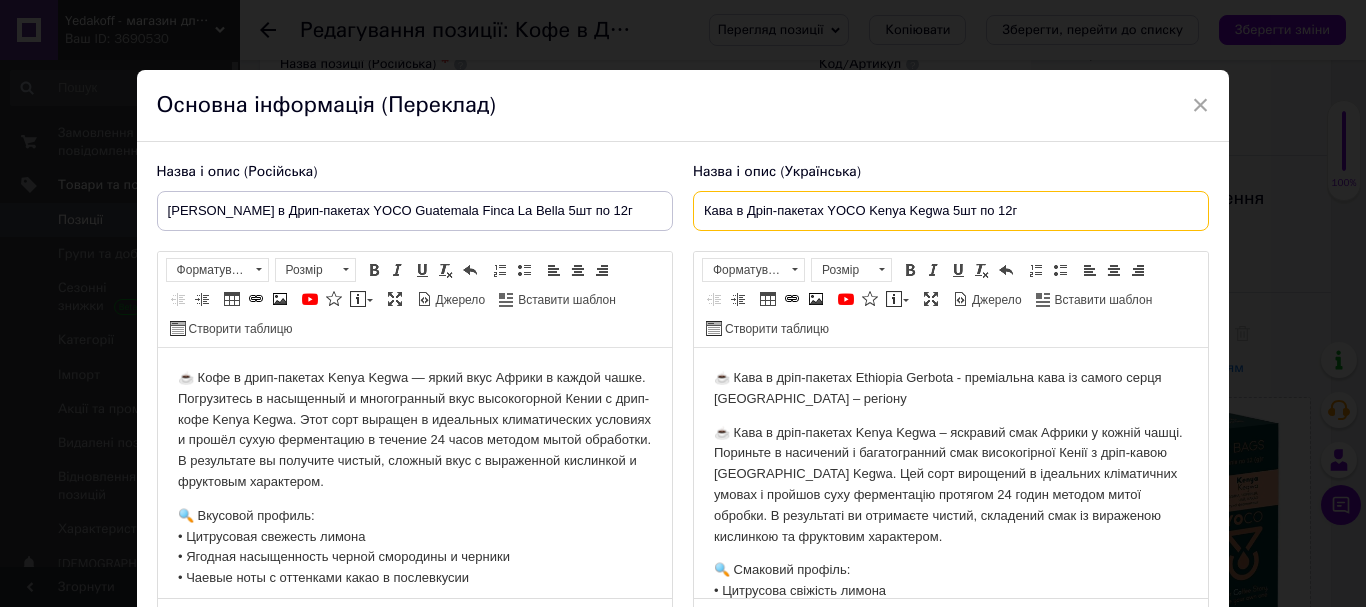 drag, startPoint x: 865, startPoint y: 211, endPoint x: 945, endPoint y: 220, distance: 80.50466 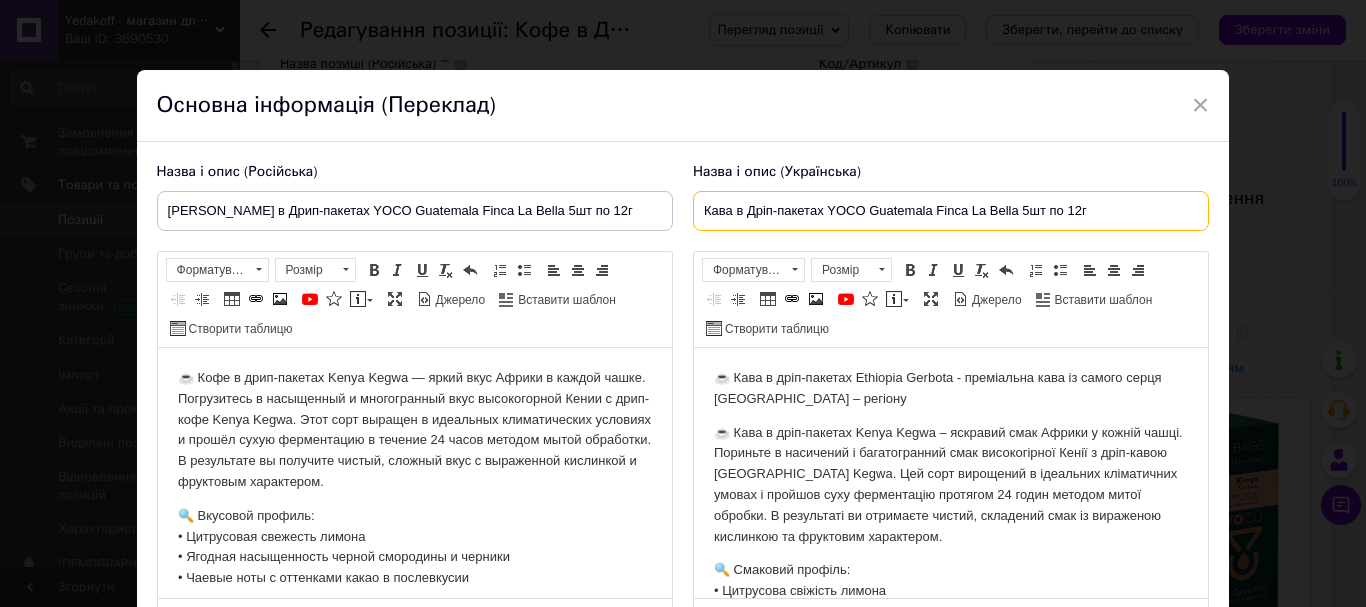 type on "Кава в Дріп-пакетах YOCO Guatemala Finca La Bella 5шт по 12г" 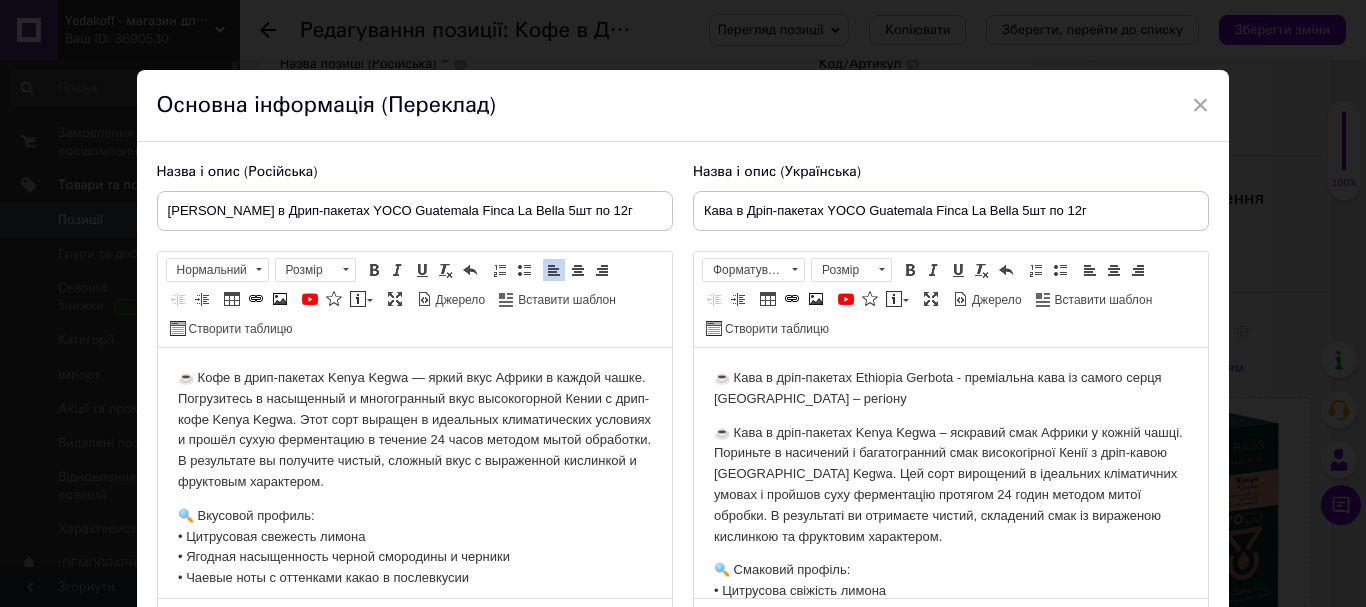 click on "☕ Кофе в дрип-пакетах Kenya Kegwa — яркий вкус Африки в каждой чашке. Погрузитесь в насыщенный и многогранный вкус высокогорной Кении с дрип-кофе Kenya Kegwa. Этот сорт выращен в идеальных климатических условиях и прошёл сухую ферментацию в течение 24 часов методом мытой обработки. В результате вы получите чистый, сложный вкус с выраженной кислинкой и фруктовым характером." at bounding box center (414, 430) 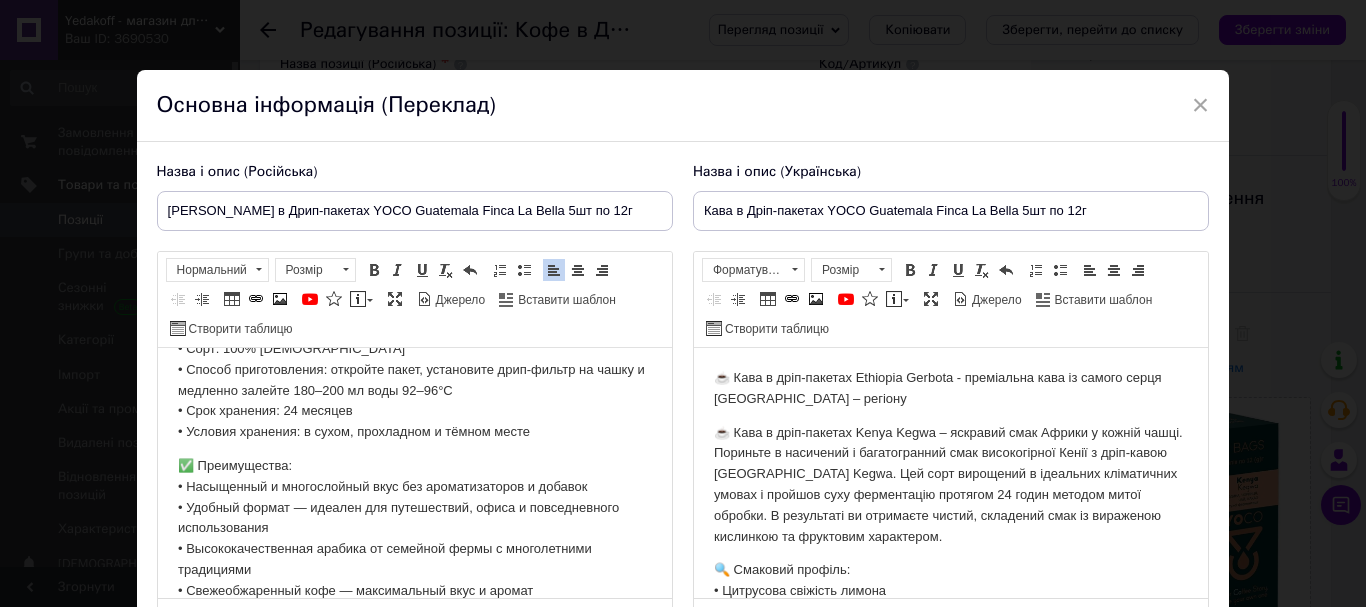 click on "☕ Кава в дріп-пакетах Kenya Kegwa – яскравий смак Африки у кожній чашці. Пориньте в насичений і багатогранний смак високогірної Кенії з дріп-кавою Kenya Kegwa. Цей сорт вирощений в ідеальних кліматичних умовах і пройшов суху ферментацію протягом 24 годин методом митої обробки. В результаті ви отримаєте чистий, складений смак із вираженою кислинкою та фруктовим характером." at bounding box center [950, 485] 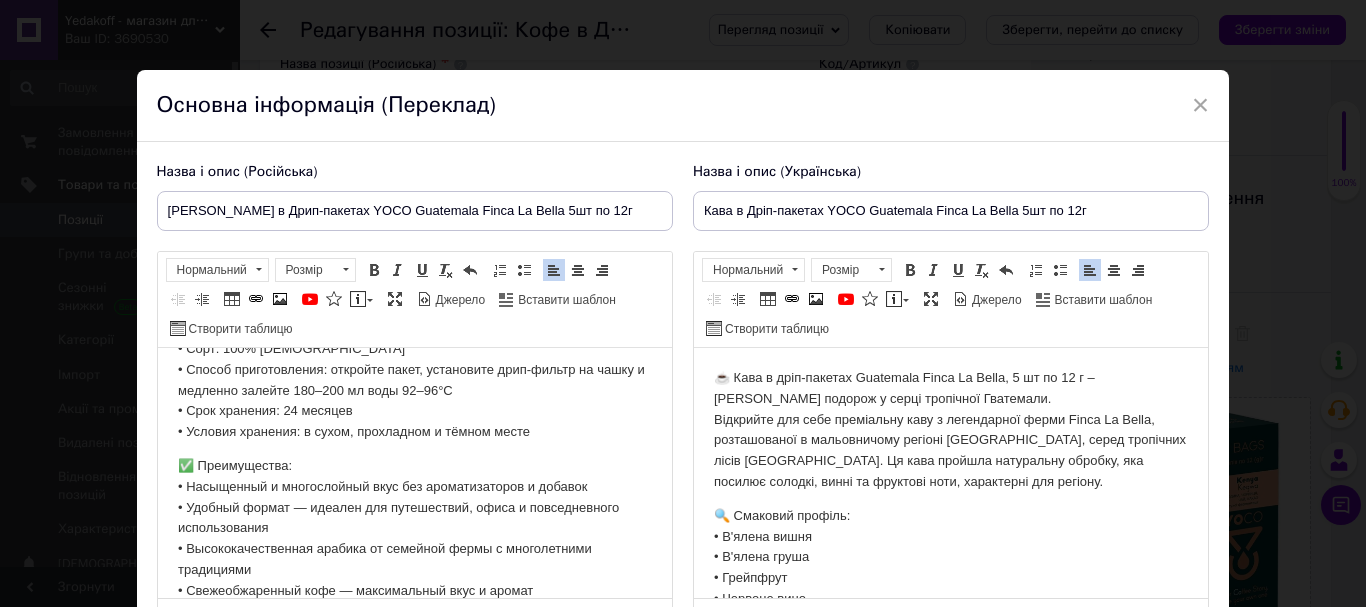 scroll, scrollTop: 429, scrollLeft: 0, axis: vertical 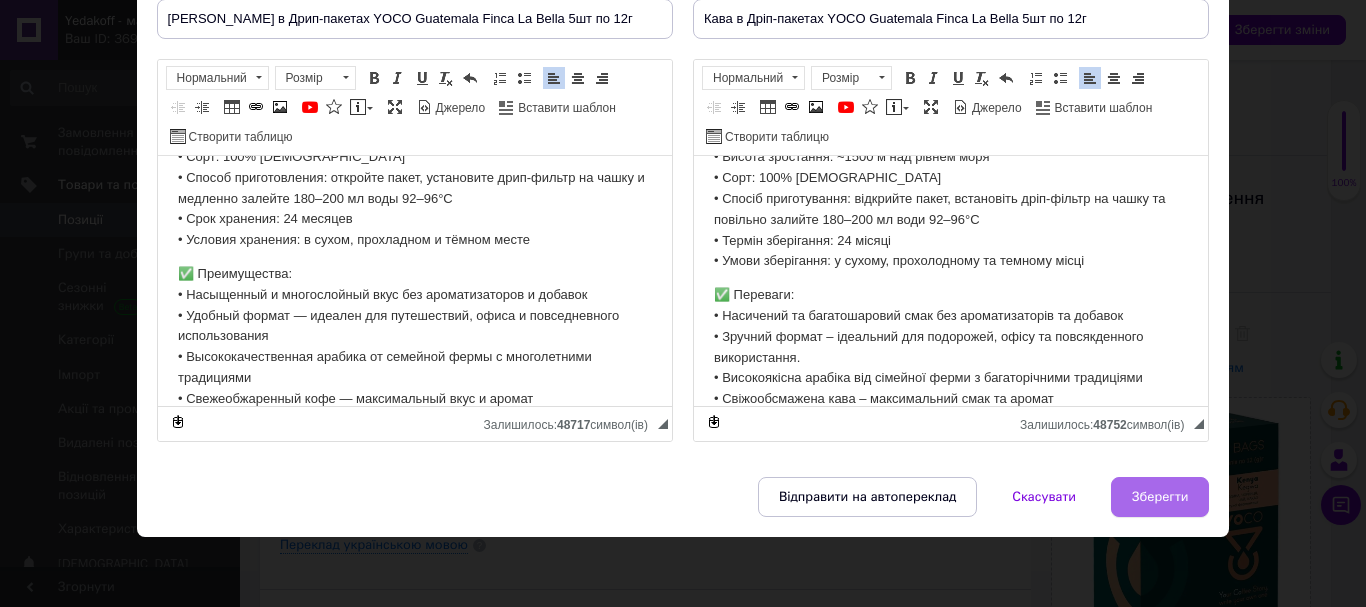 click on "Зберегти" at bounding box center [1160, 497] 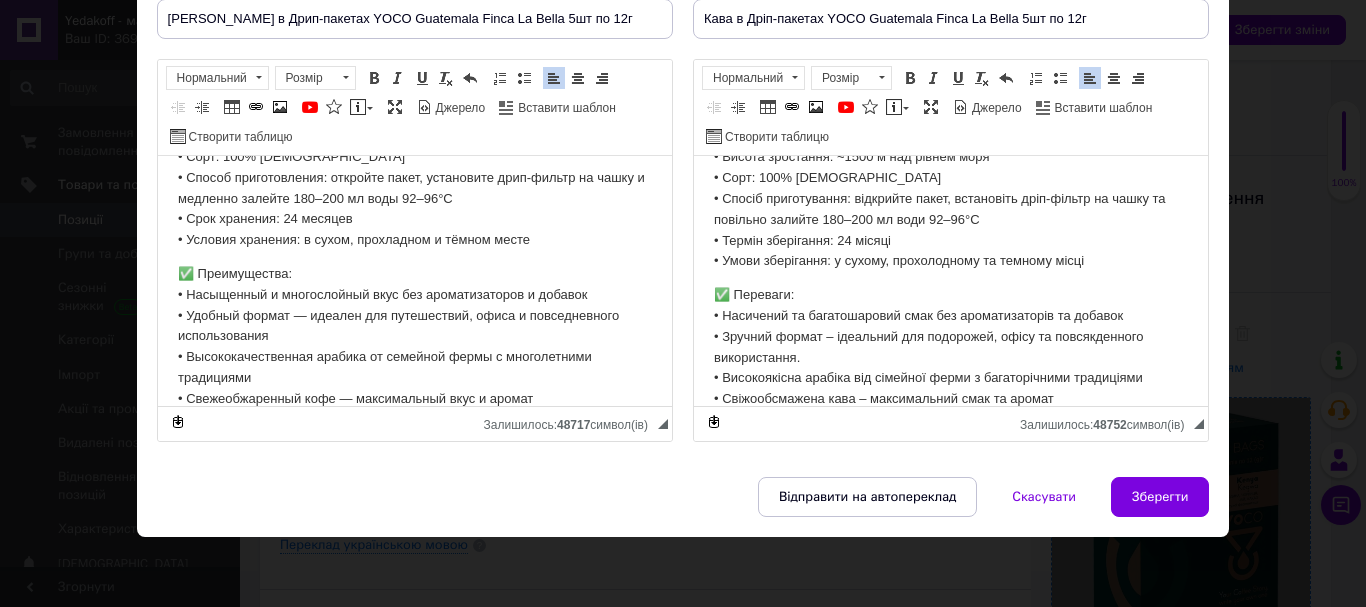 type on "Кофе в Дрип-пакетах YOCO Guatemala Finca La Bella 5шт по 12г" 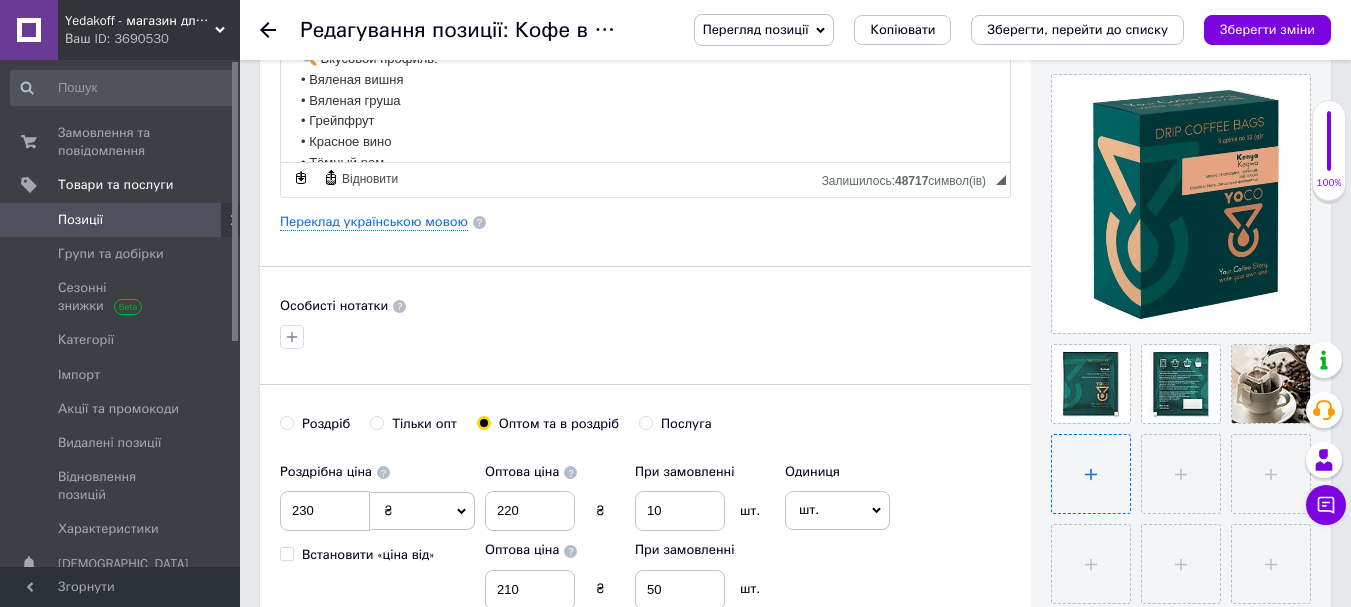 scroll, scrollTop: 400, scrollLeft: 0, axis: vertical 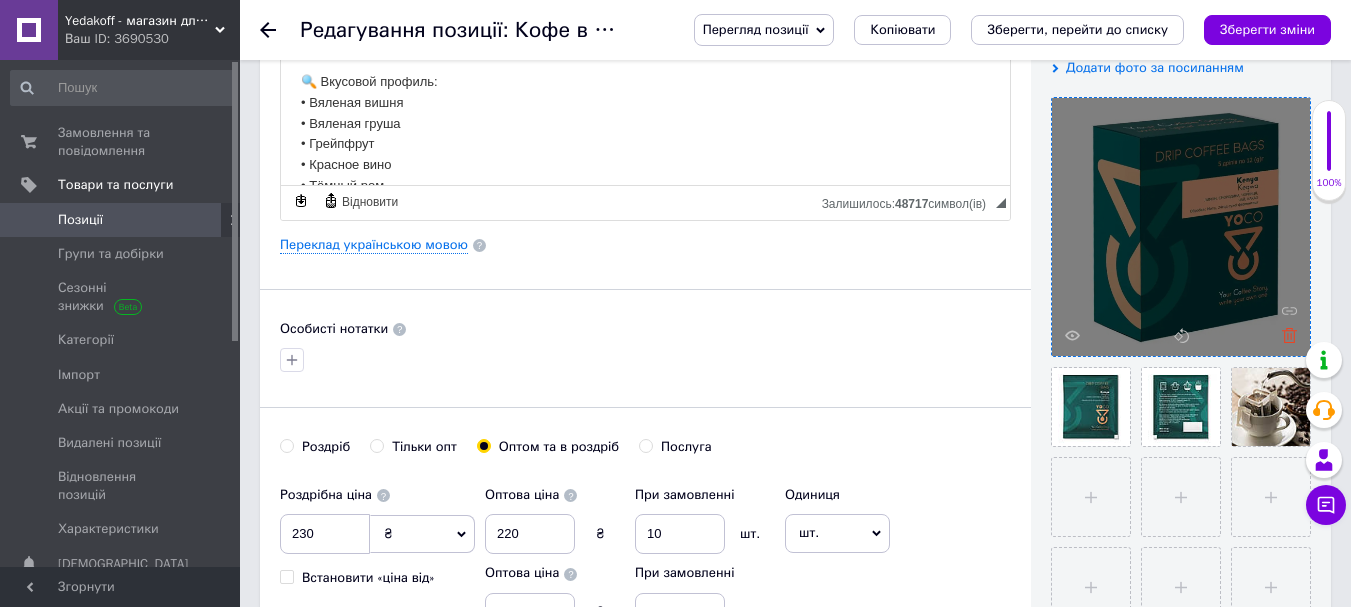 click 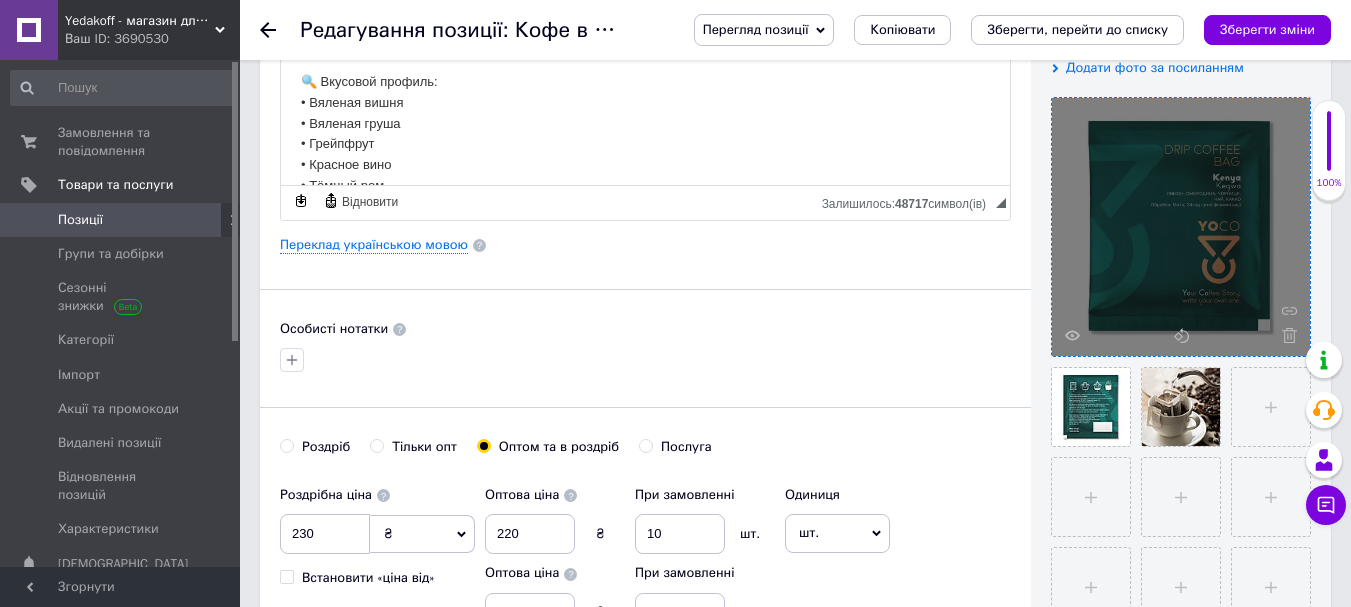 click 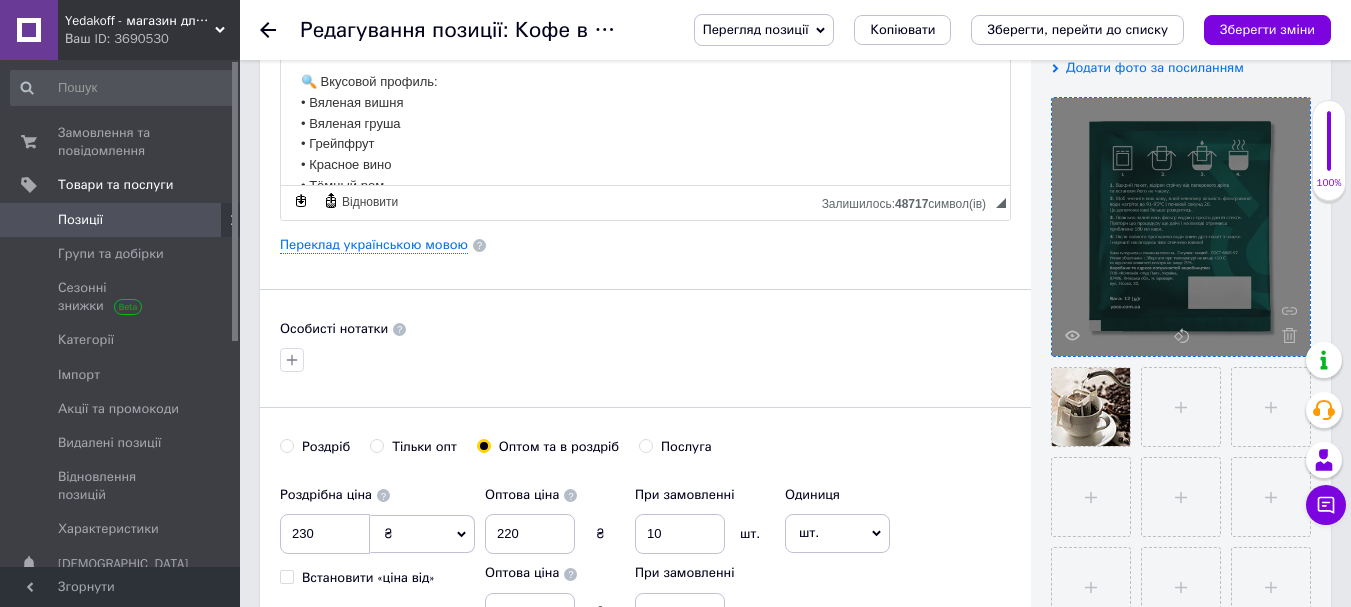 click 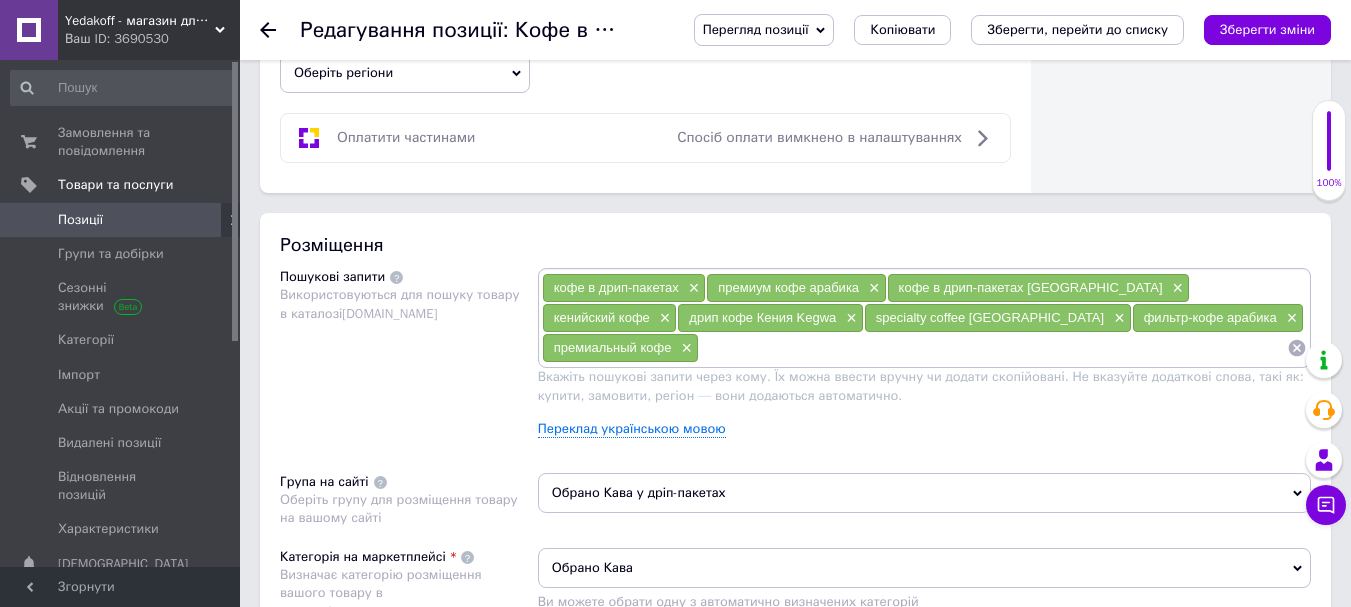 scroll, scrollTop: 1159, scrollLeft: 0, axis: vertical 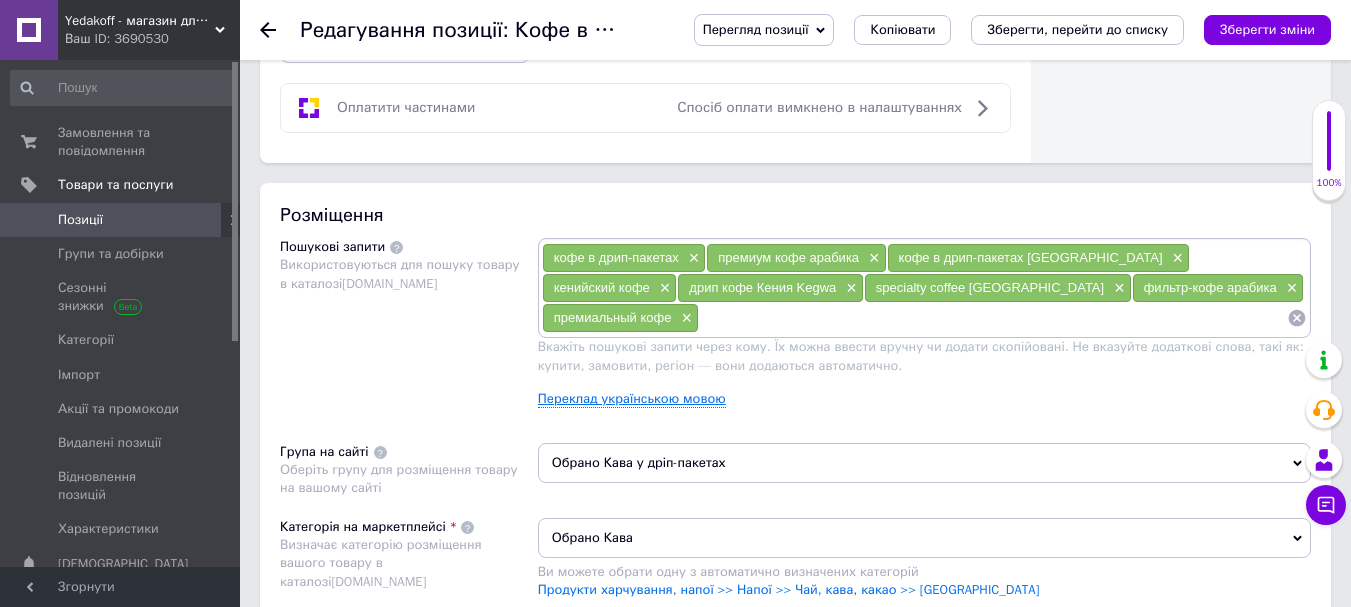 click on "Переклад українською мовою" at bounding box center [632, 399] 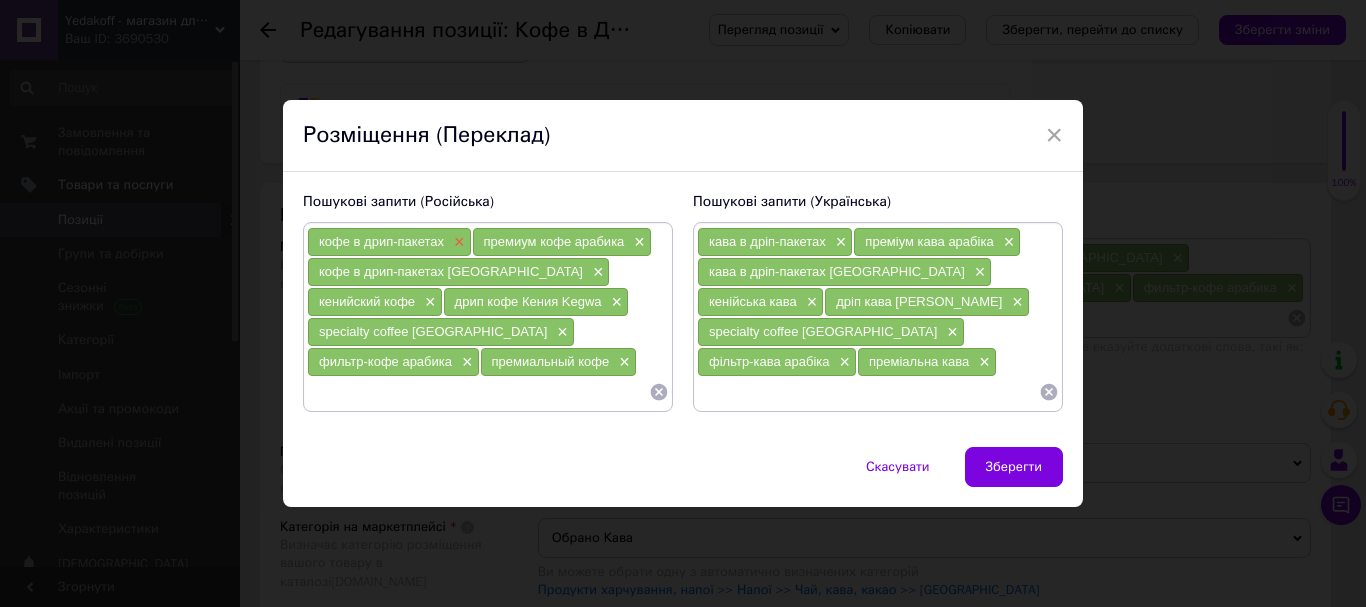 click on "×" at bounding box center (457, 242) 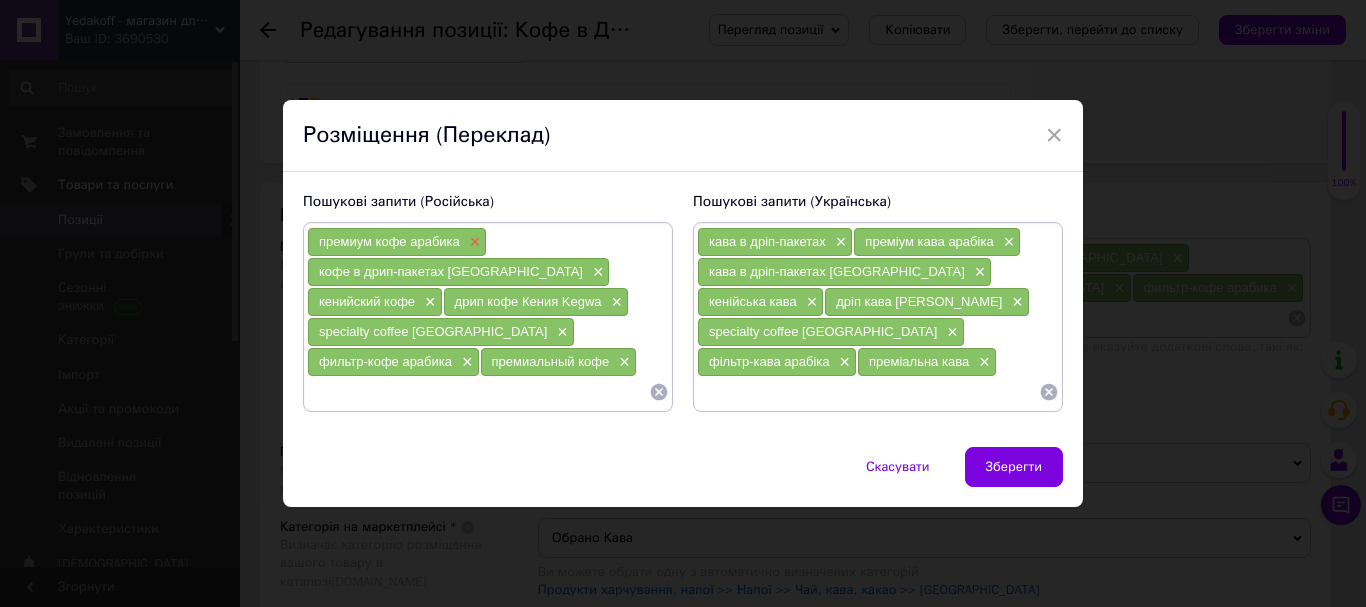 click on "×" at bounding box center (473, 242) 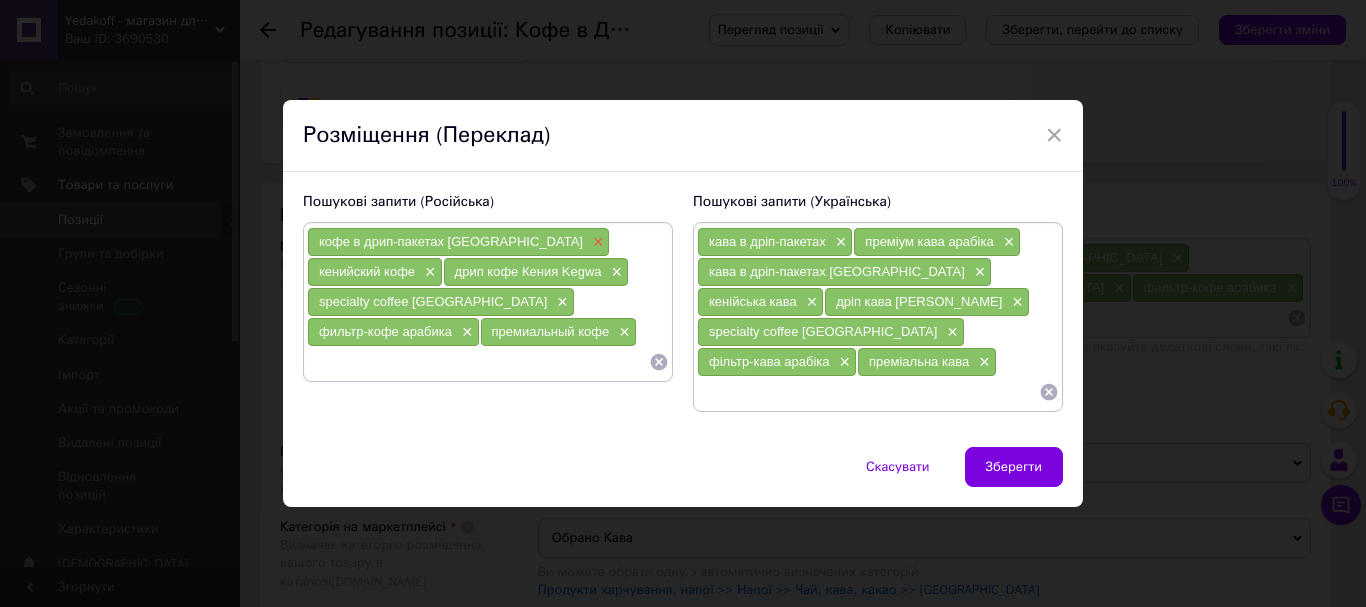 click on "×" at bounding box center [596, 242] 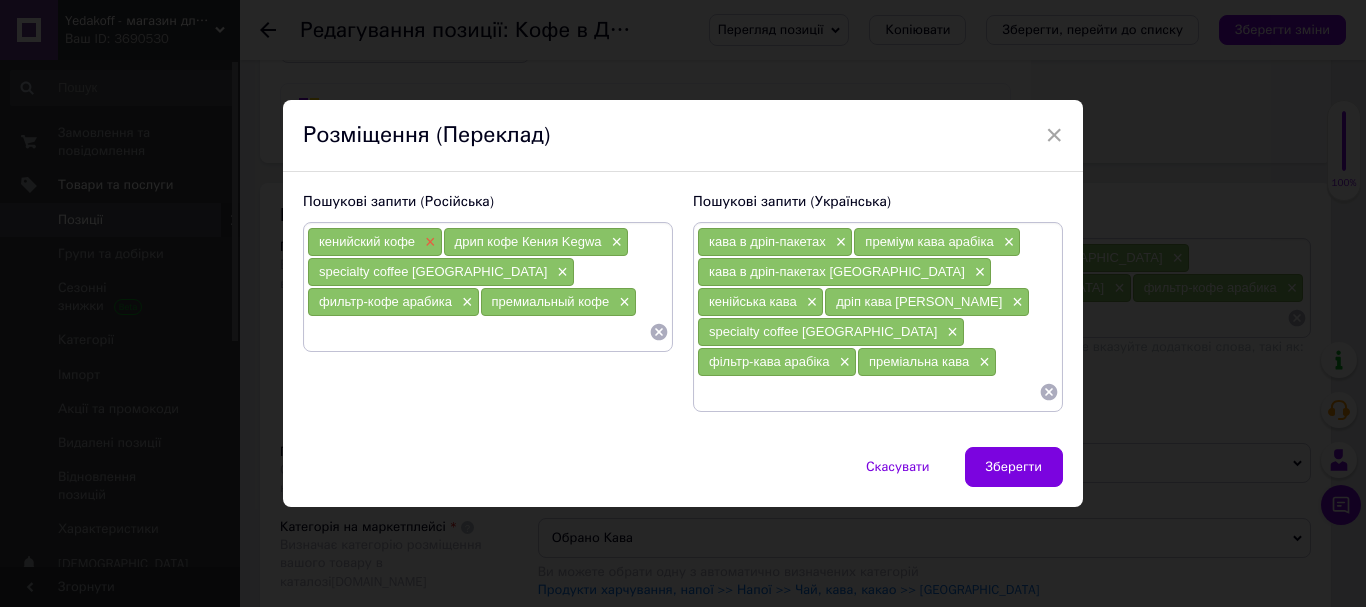 click on "×" at bounding box center (428, 242) 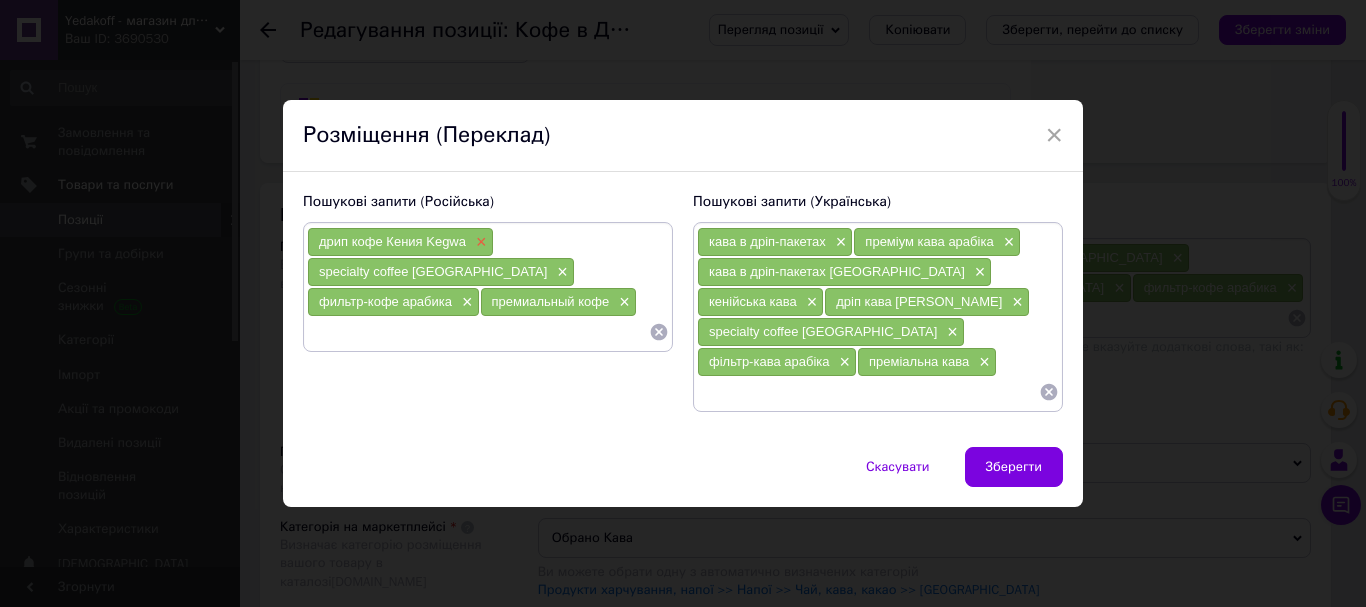 click on "×" at bounding box center [479, 242] 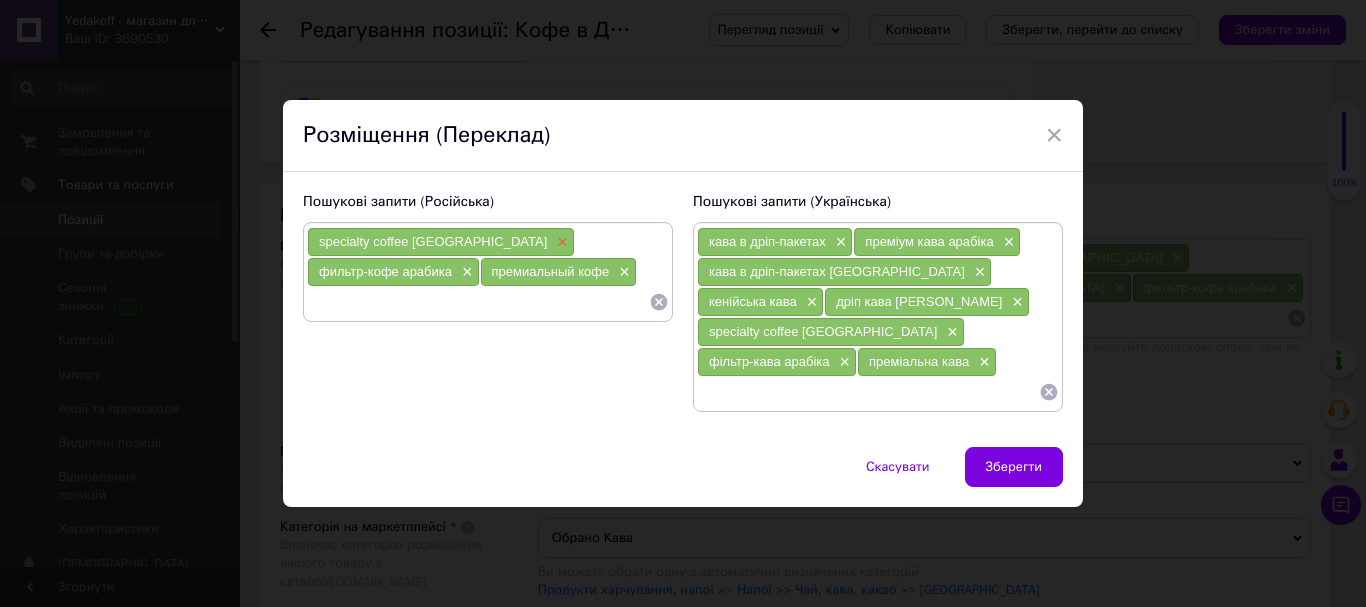 click on "×" at bounding box center [560, 242] 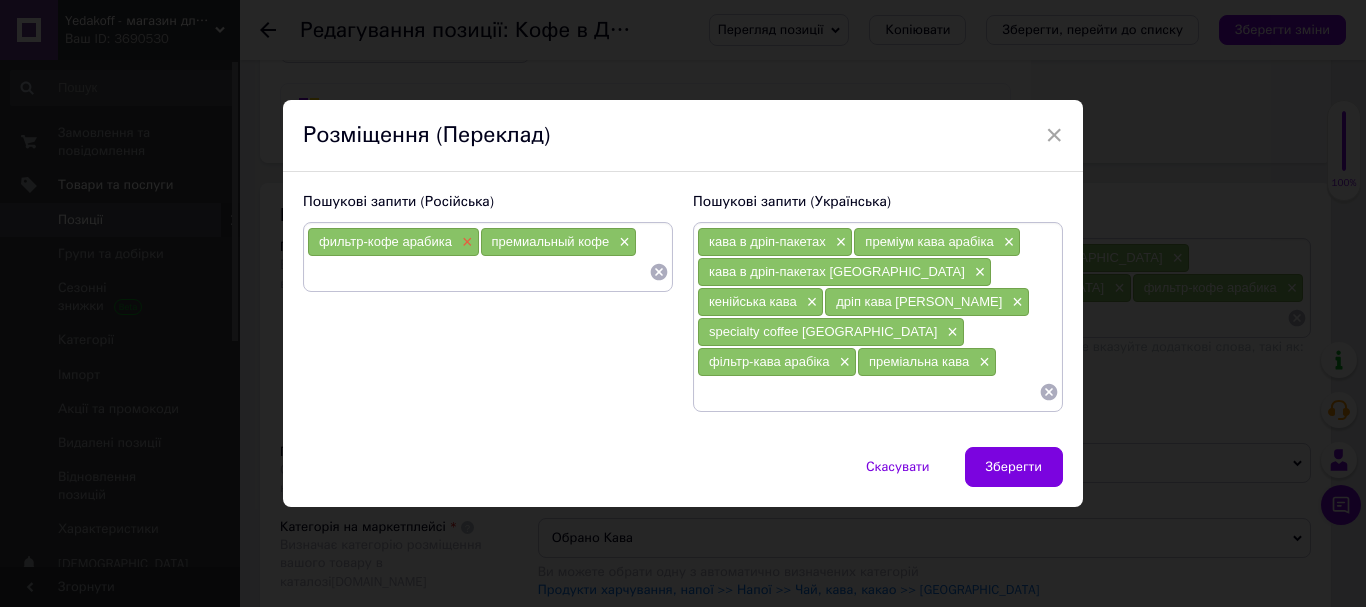 click on "×" at bounding box center [465, 242] 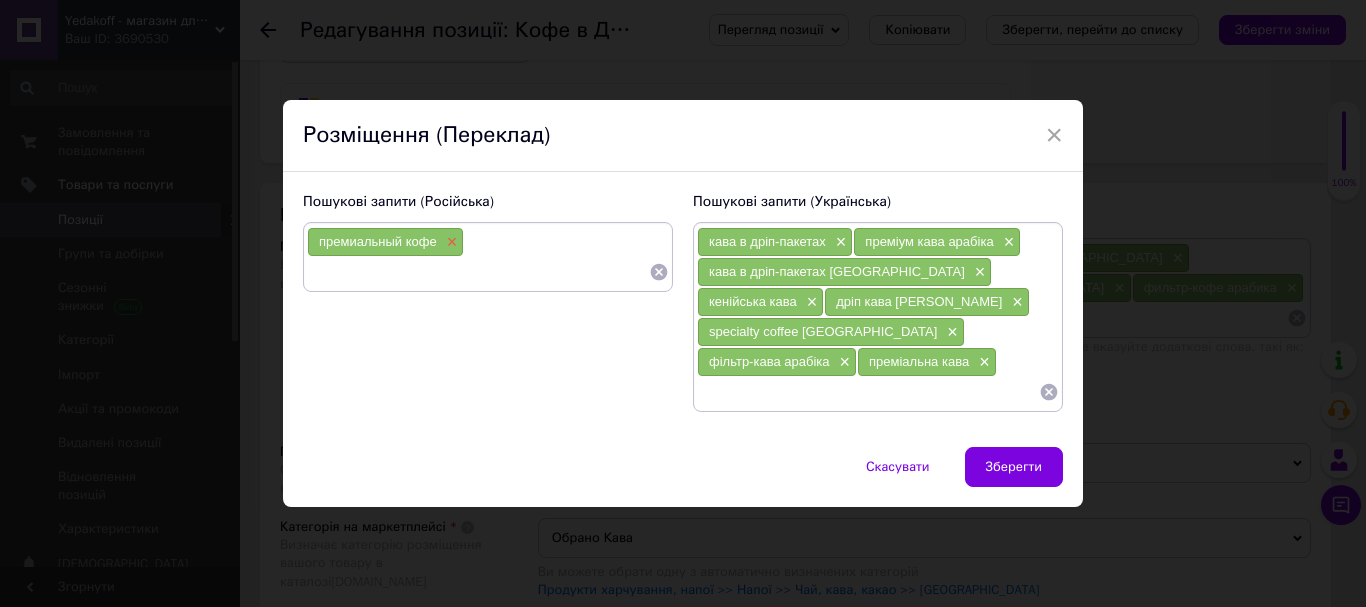 click on "×" at bounding box center [450, 242] 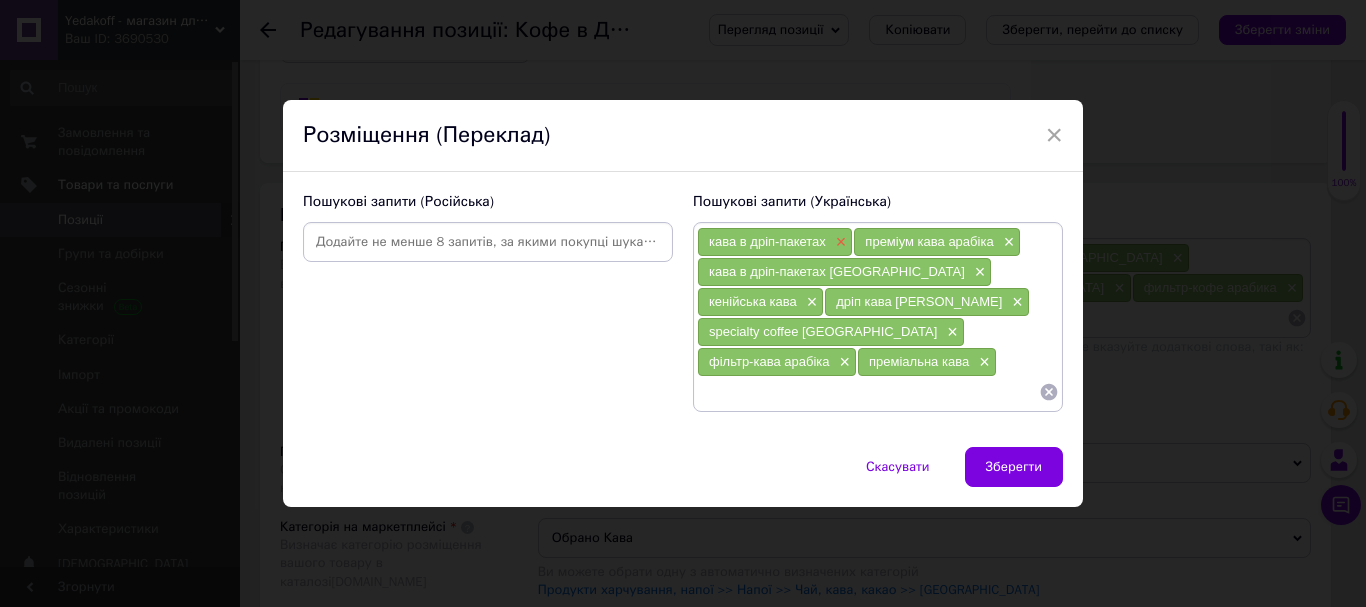 click on "×" at bounding box center (839, 242) 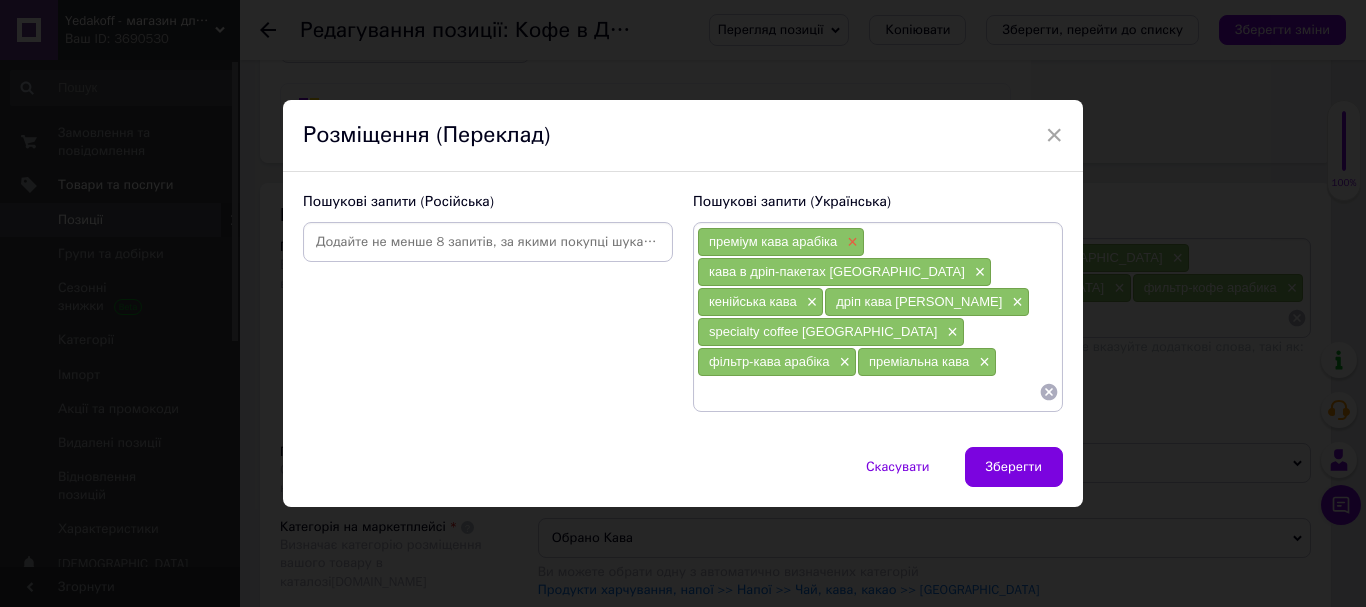 click on "×" at bounding box center (850, 242) 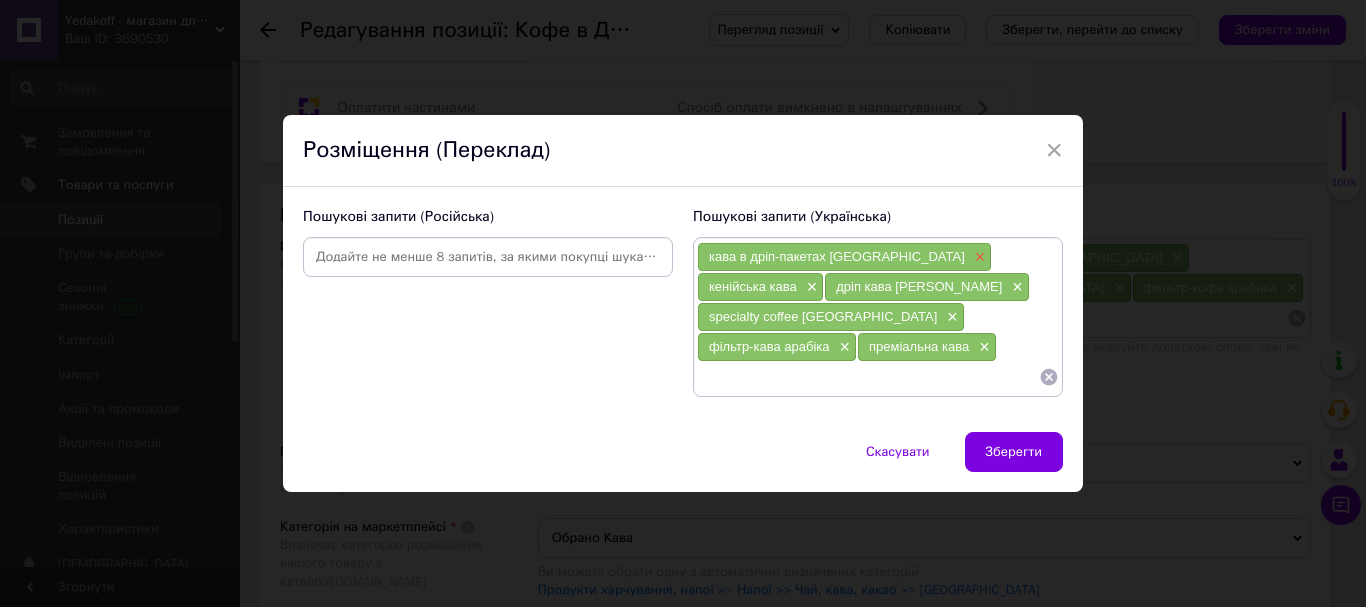 click on "×" at bounding box center (978, 257) 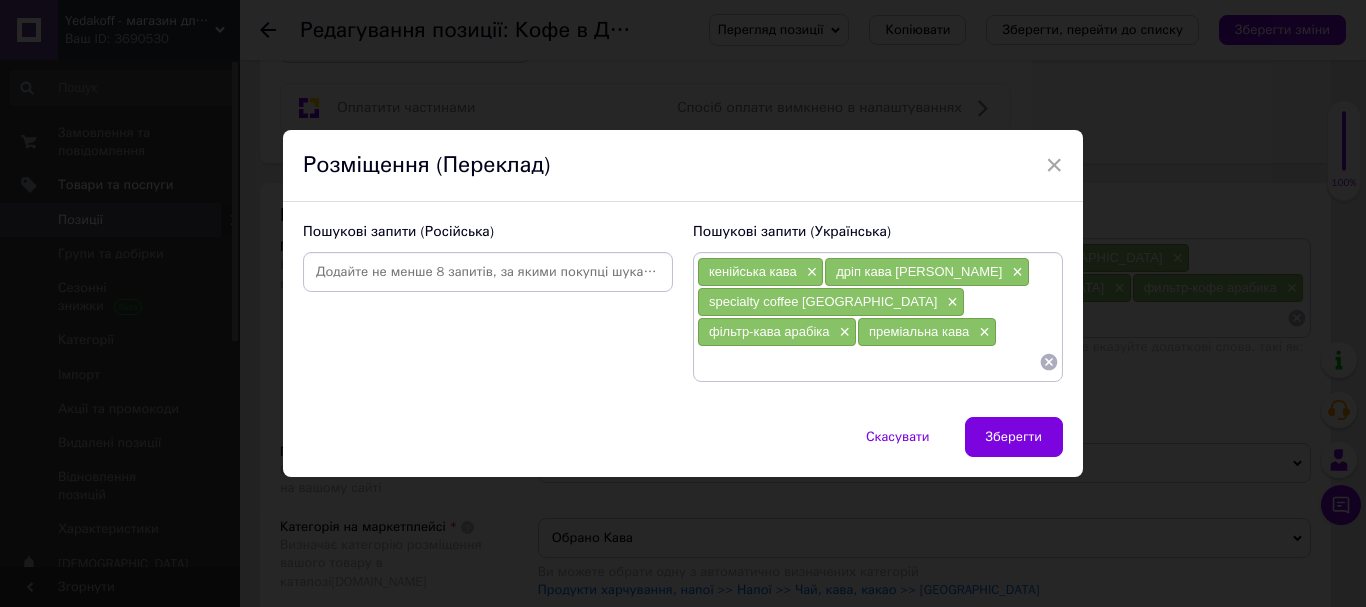 click on "×" at bounding box center [810, 272] 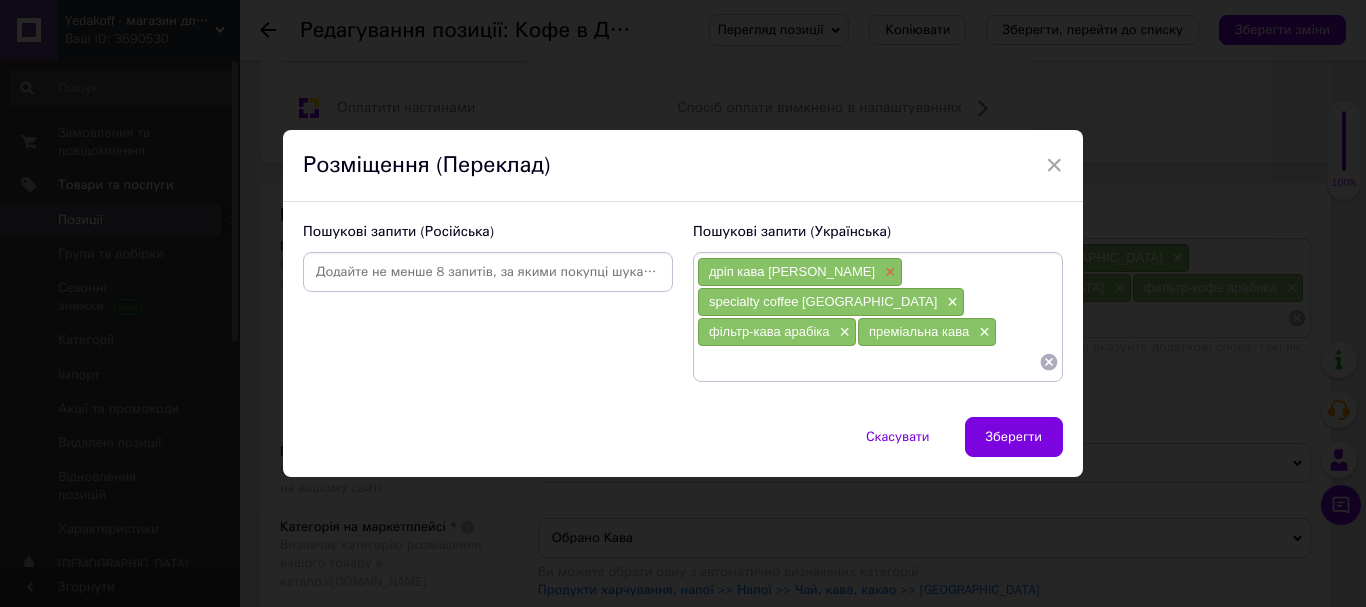 click on "×" at bounding box center [888, 272] 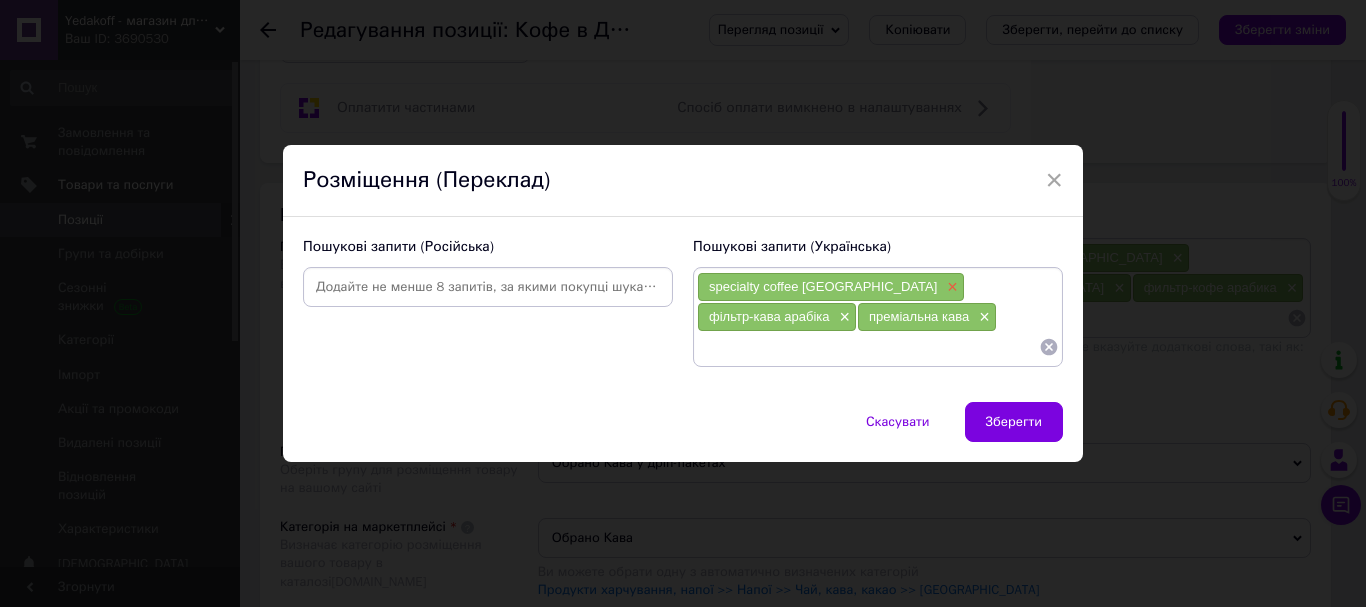 click on "×" at bounding box center (950, 287) 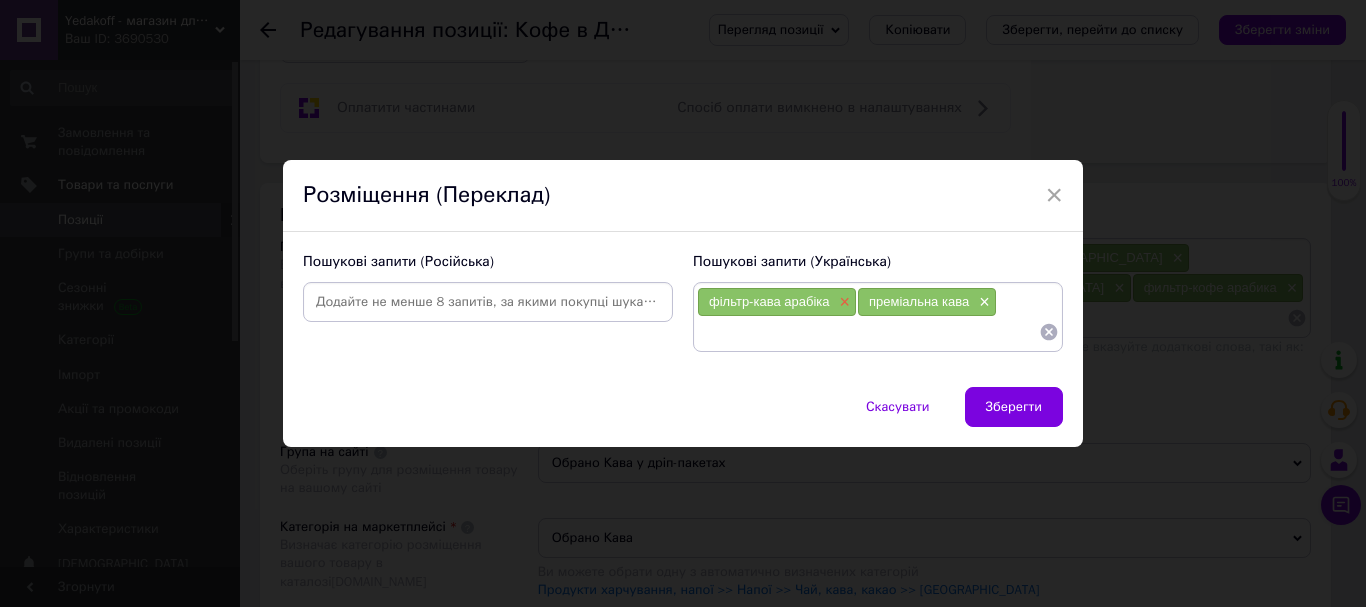 click on "×" at bounding box center (842, 302) 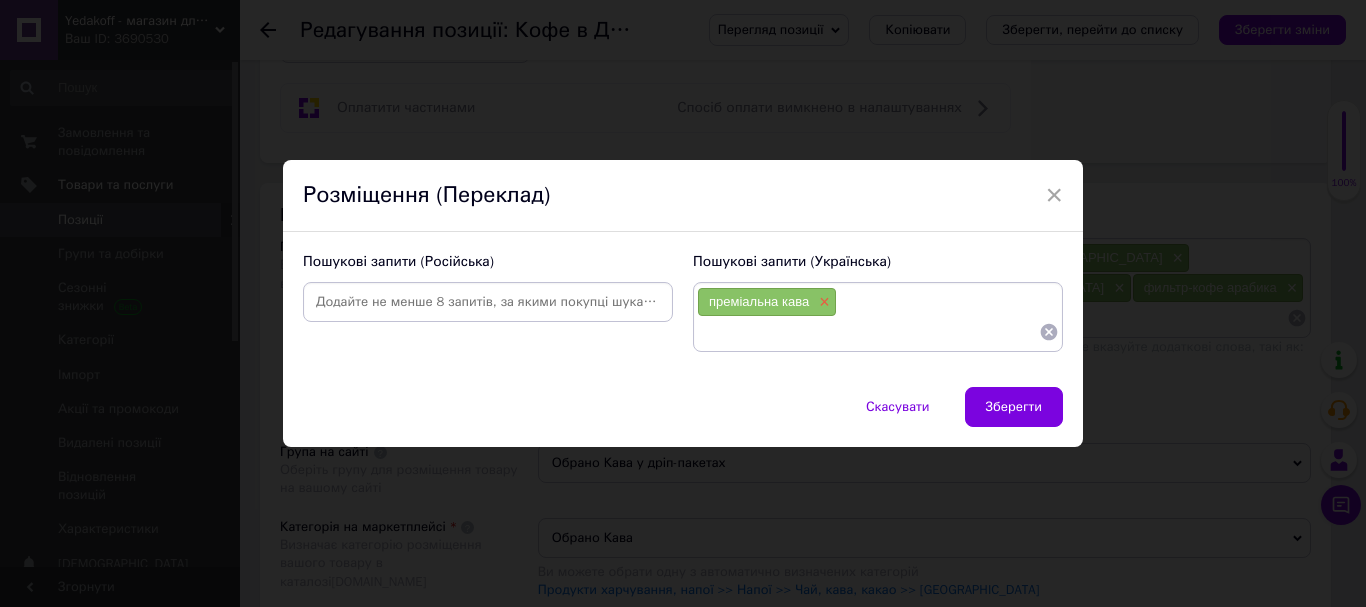 click on "×" at bounding box center (822, 302) 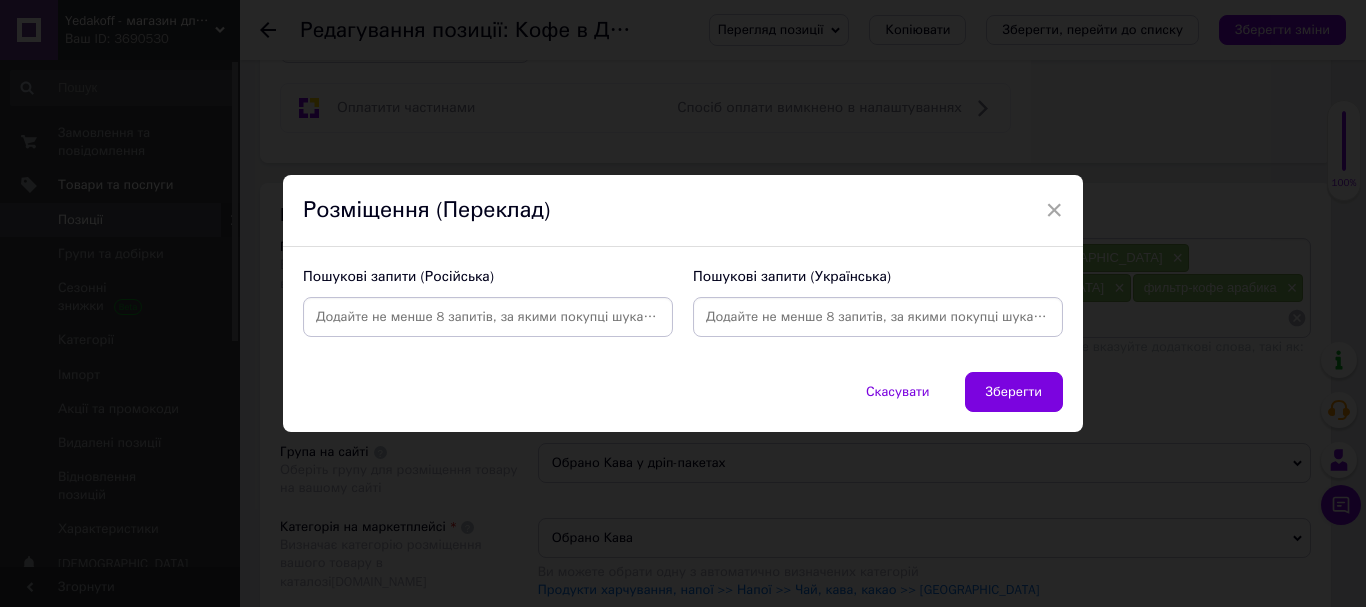 click at bounding box center [488, 317] 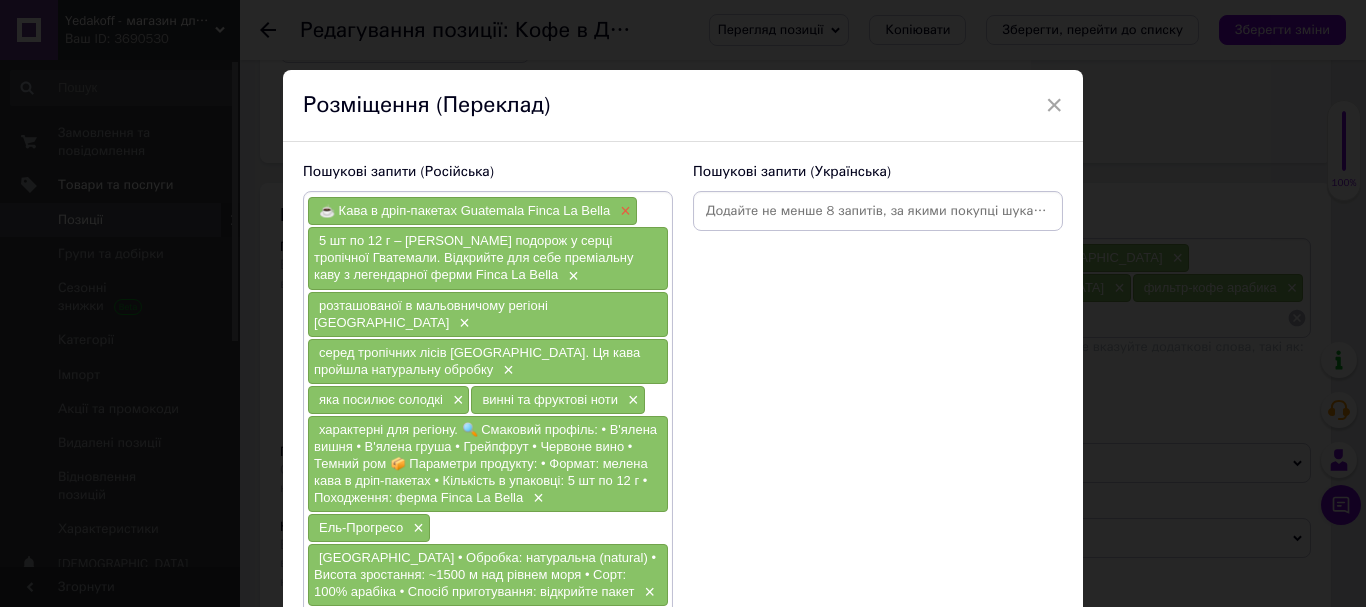 click on "×" at bounding box center [623, 211] 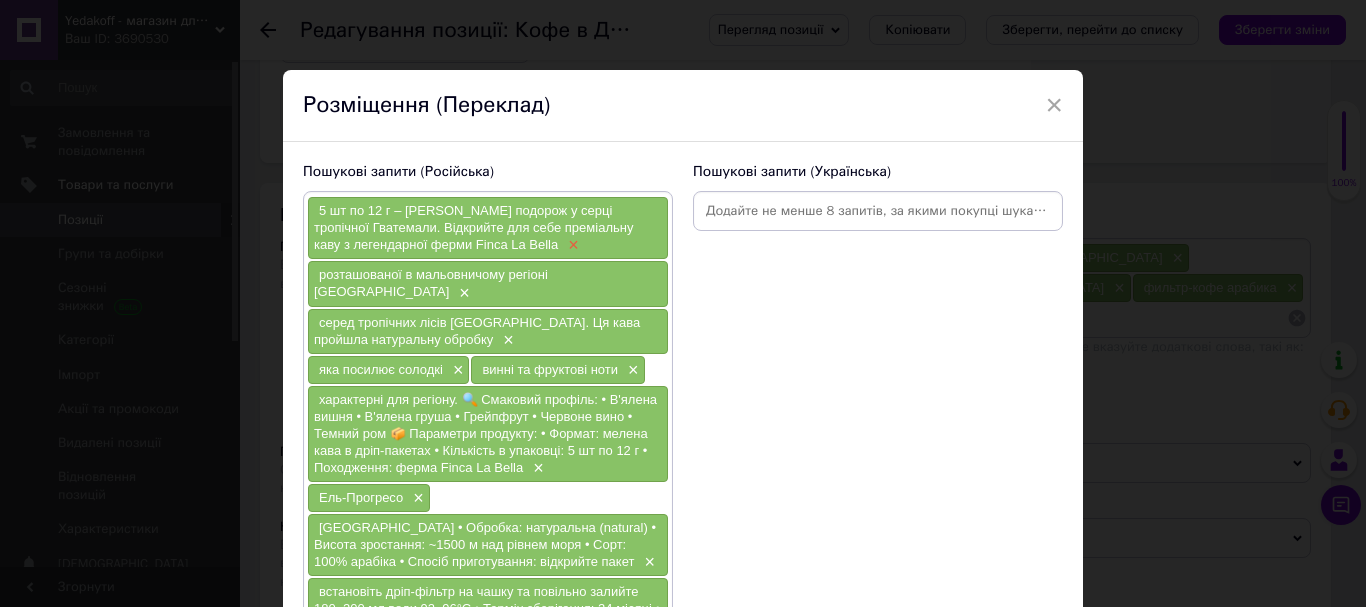 click on "×" at bounding box center (571, 245) 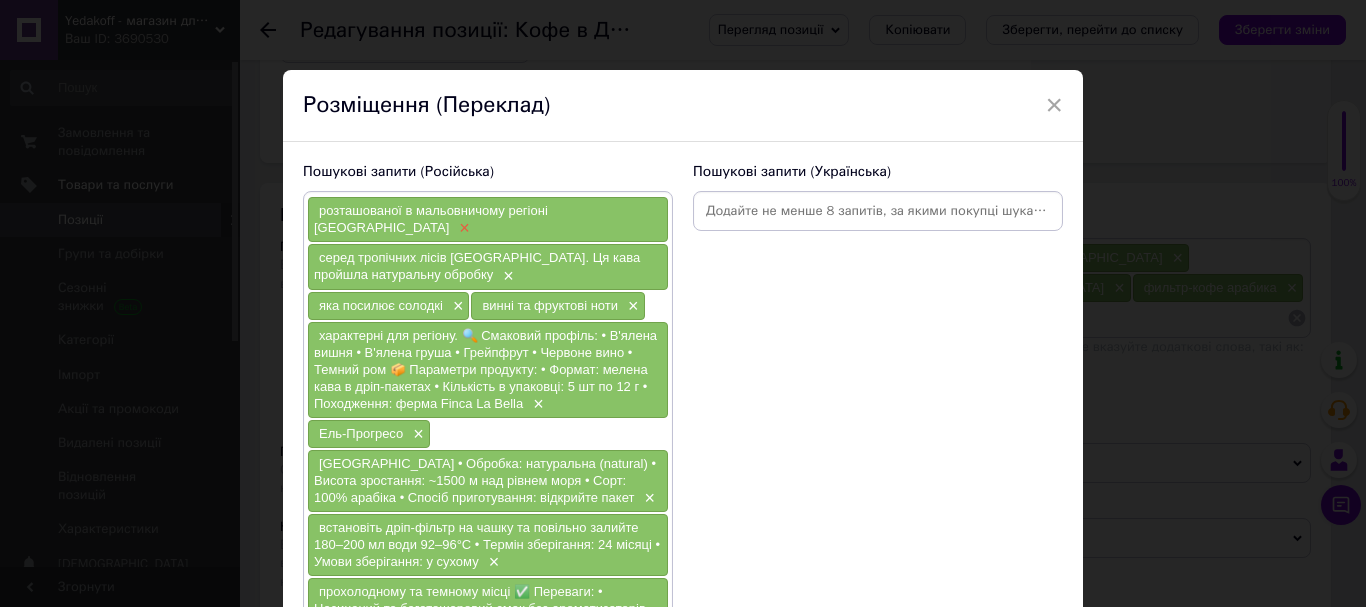 click on "×" at bounding box center [462, 228] 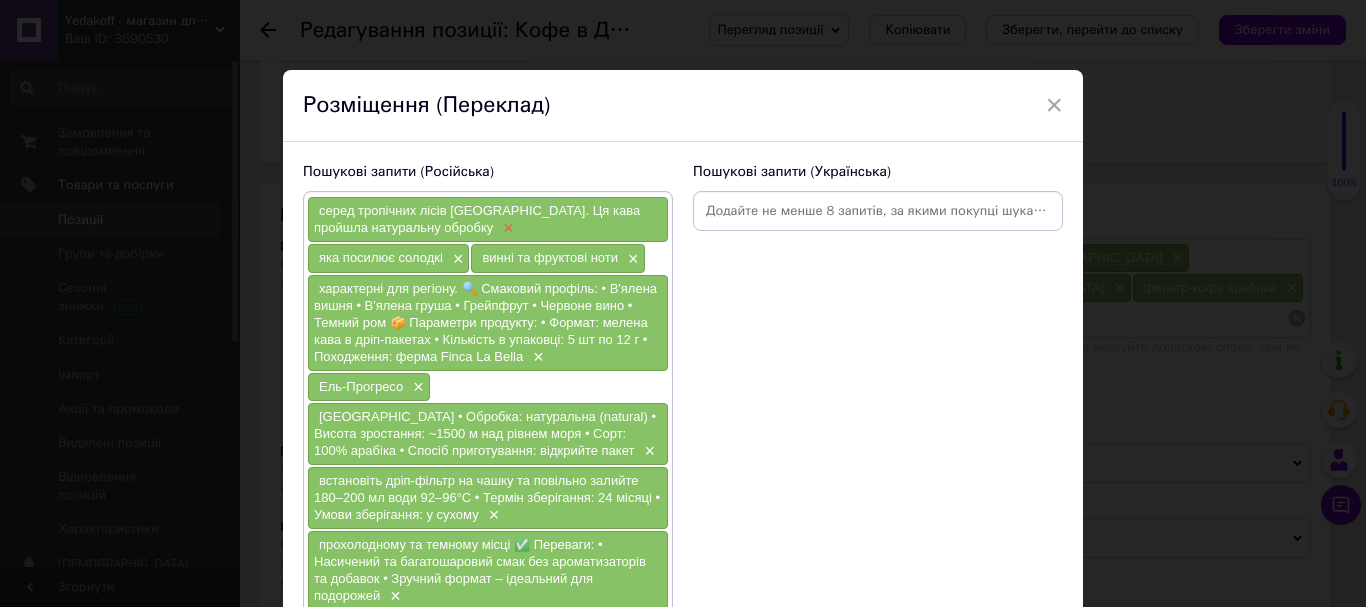 click on "×" at bounding box center [506, 228] 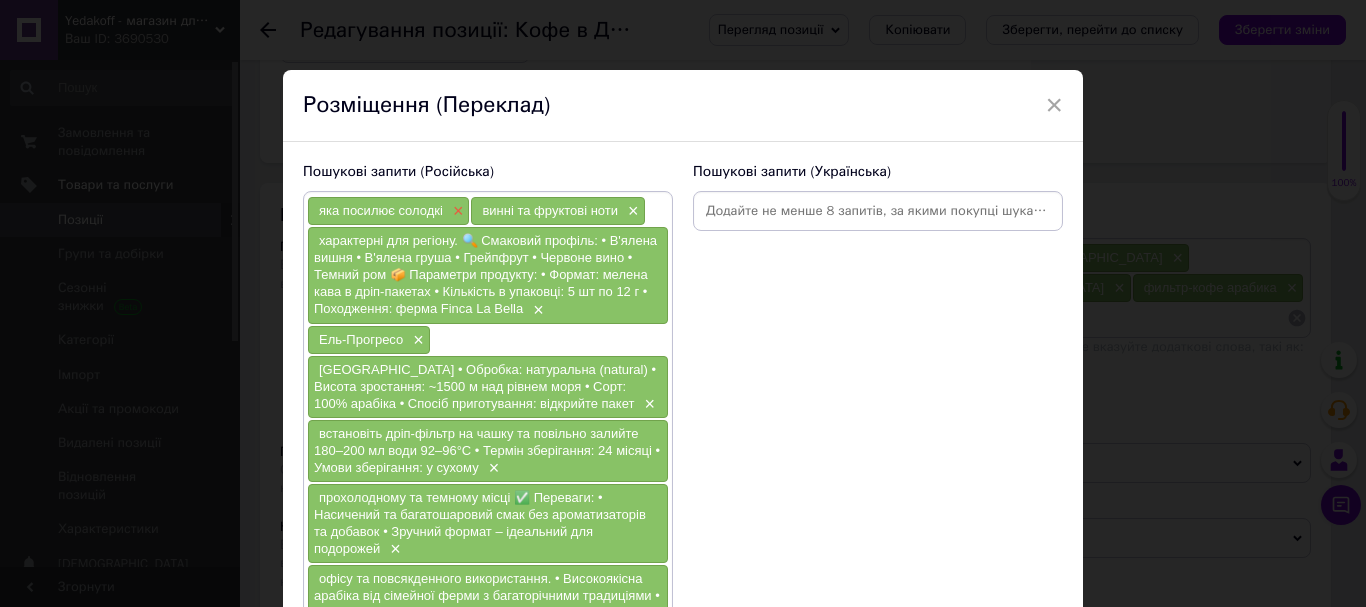 click on "×" at bounding box center [456, 211] 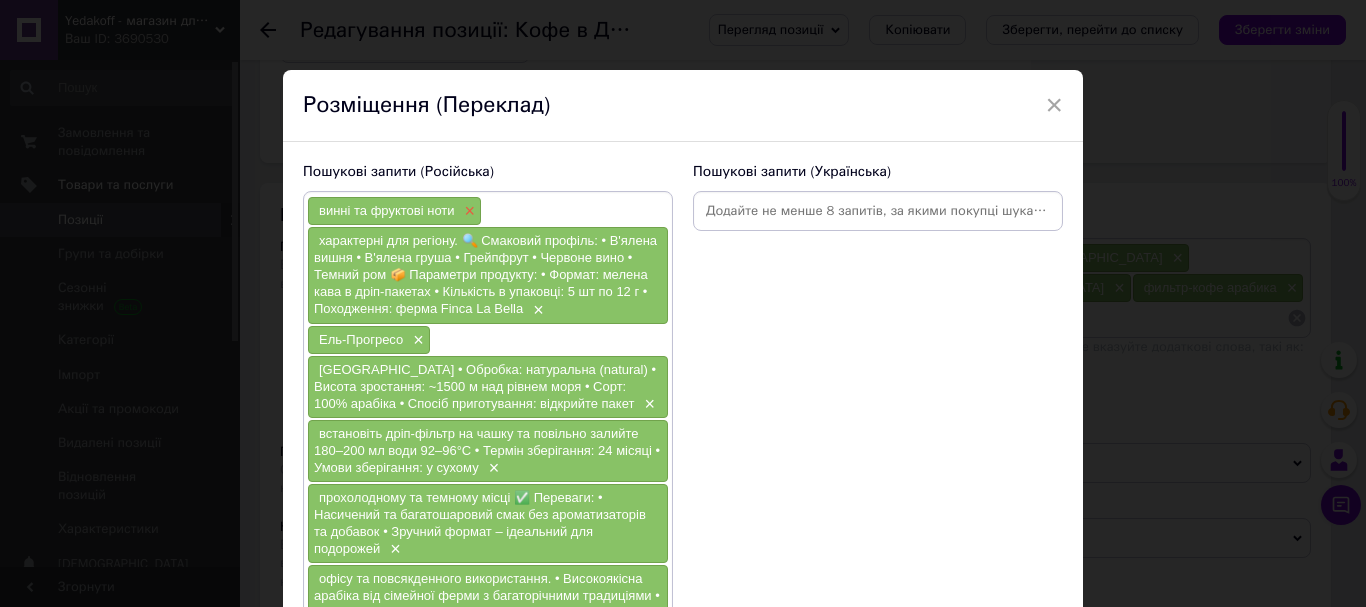 click on "×" at bounding box center (468, 211) 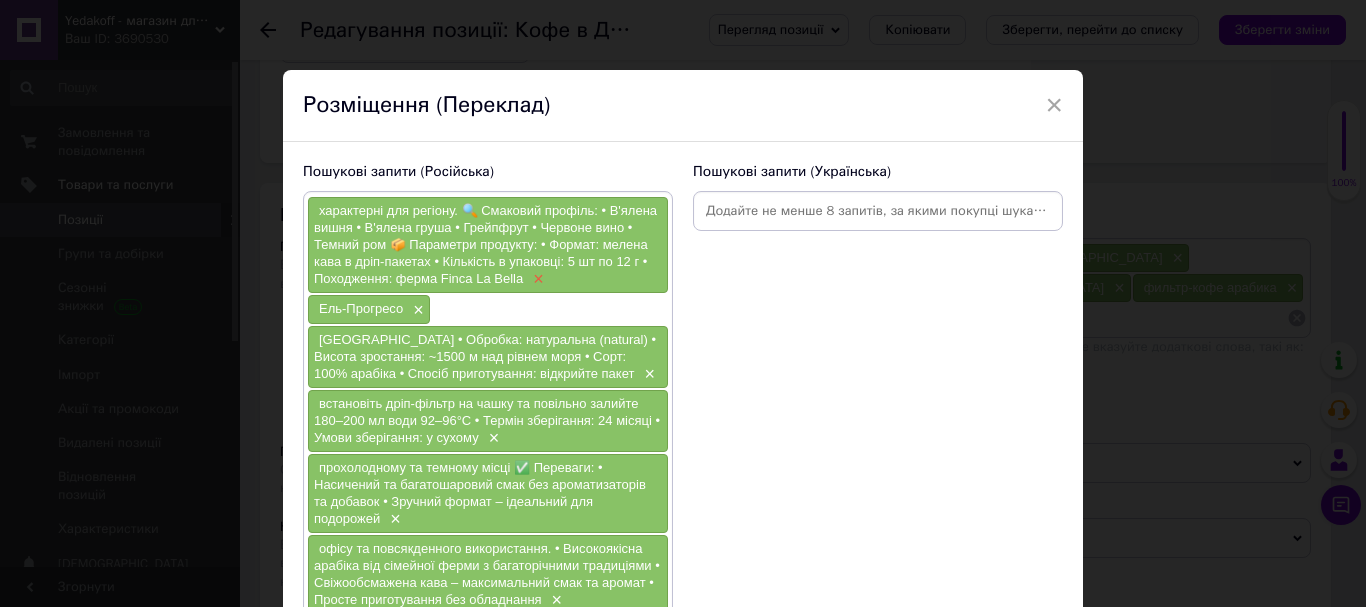 click on "×" at bounding box center [536, 279] 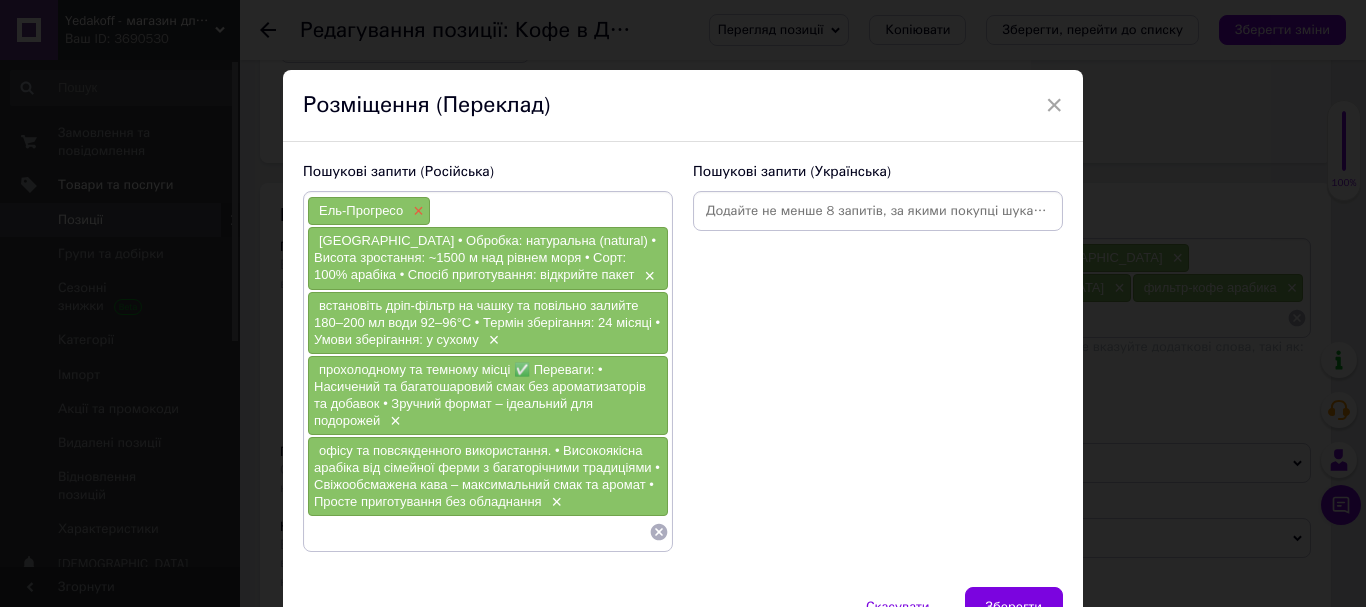 click on "×" at bounding box center [416, 211] 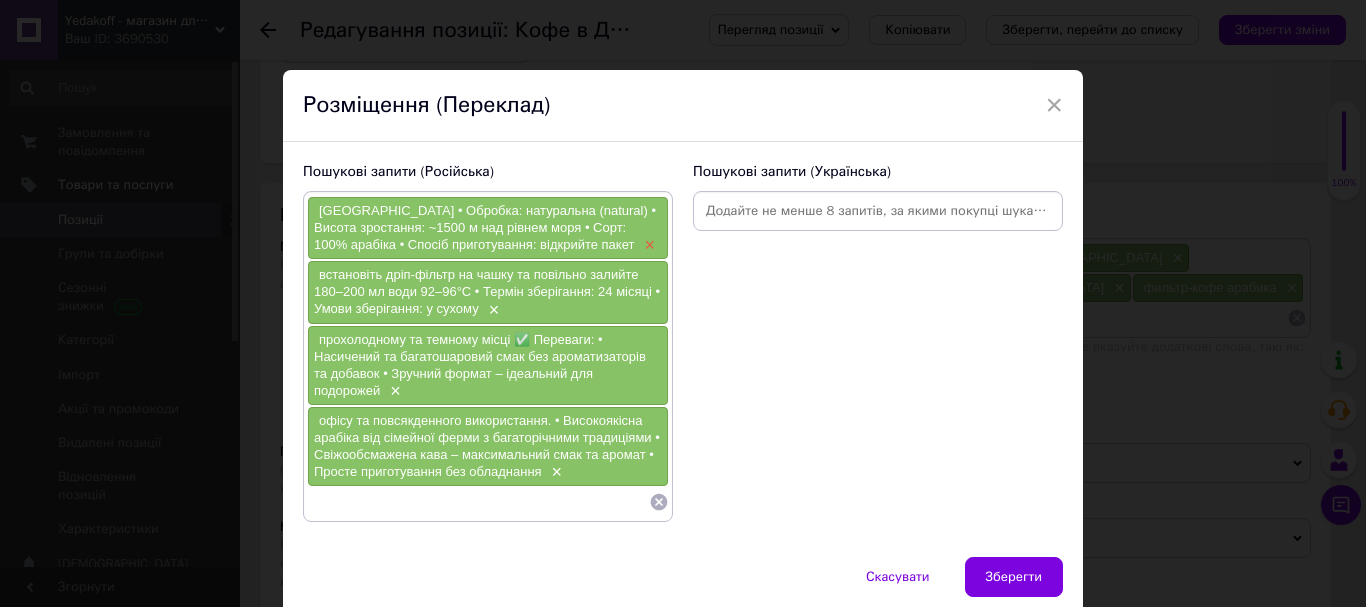 click on "×" at bounding box center [647, 245] 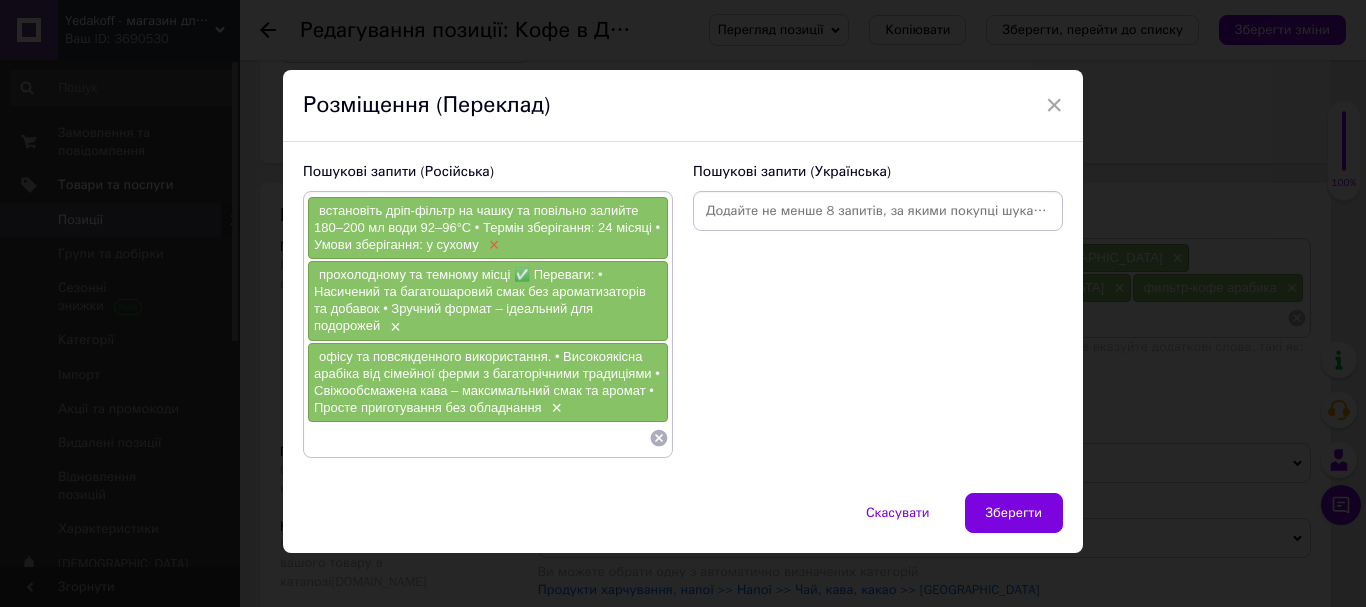 click on "×" at bounding box center [492, 245] 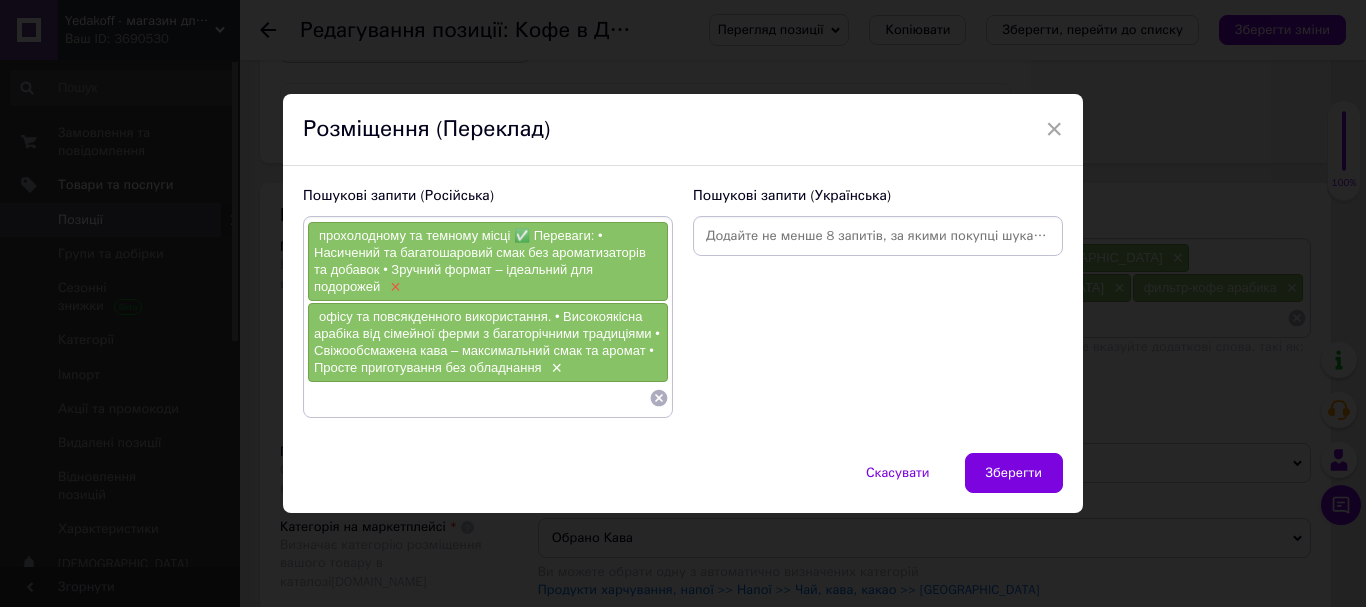 click on "×" at bounding box center [393, 287] 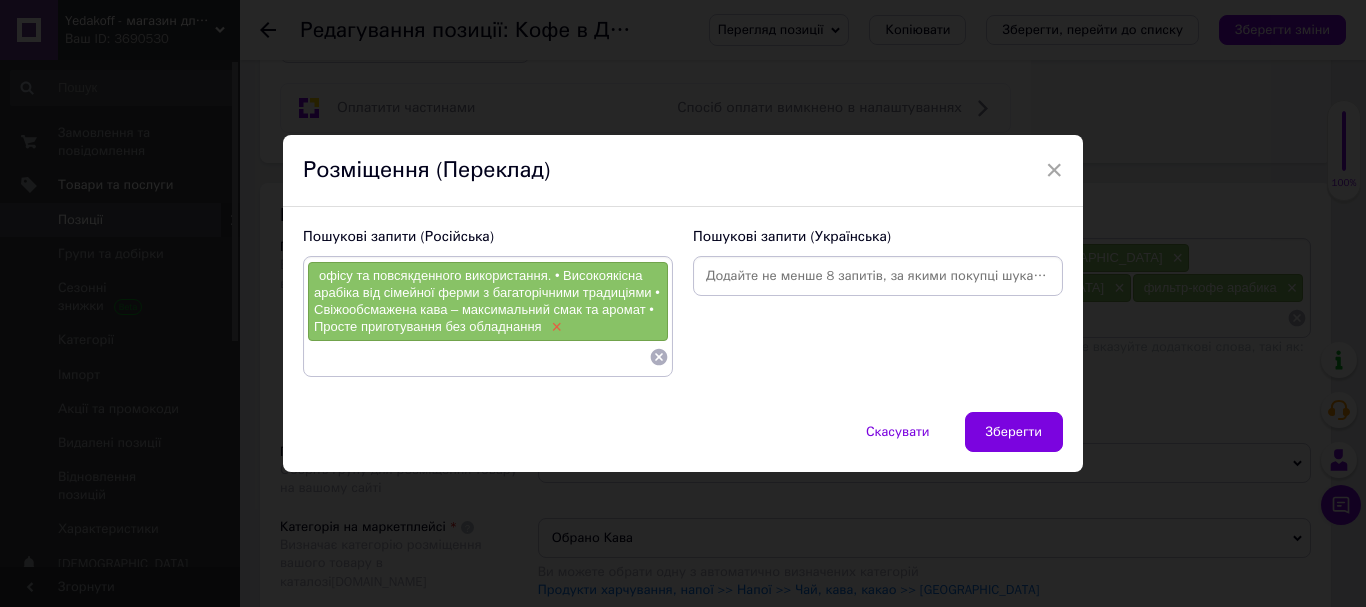 click on "×" at bounding box center [555, 327] 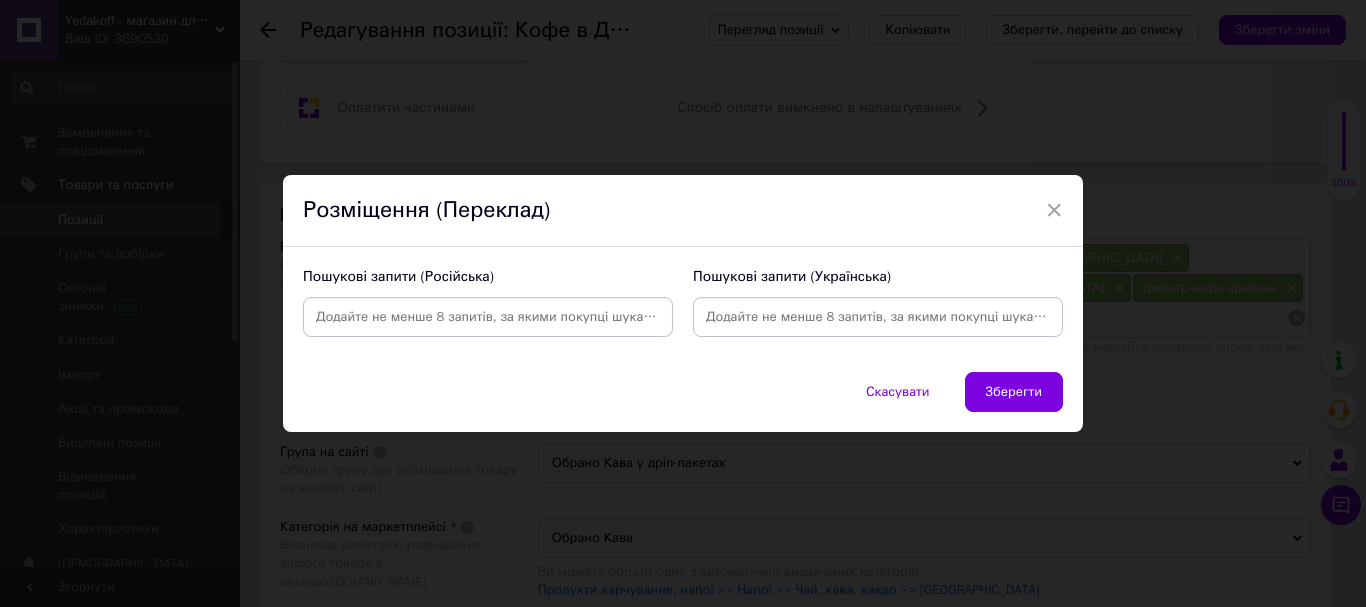 click at bounding box center [488, 317] 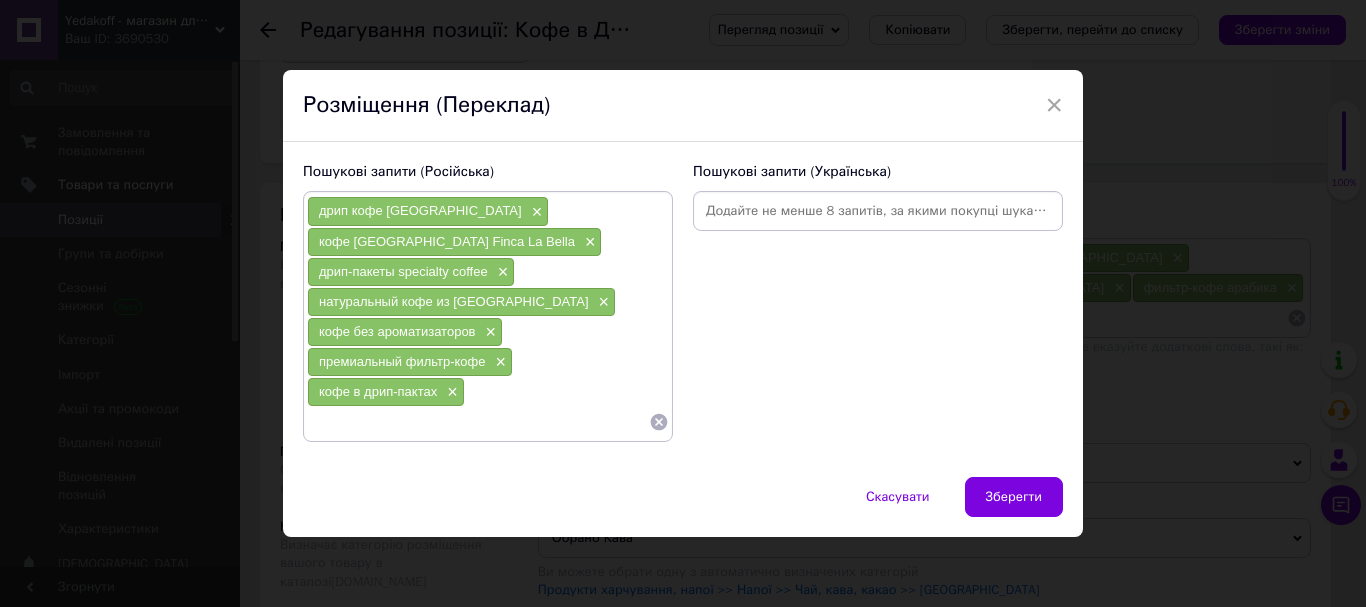 click at bounding box center (878, 211) 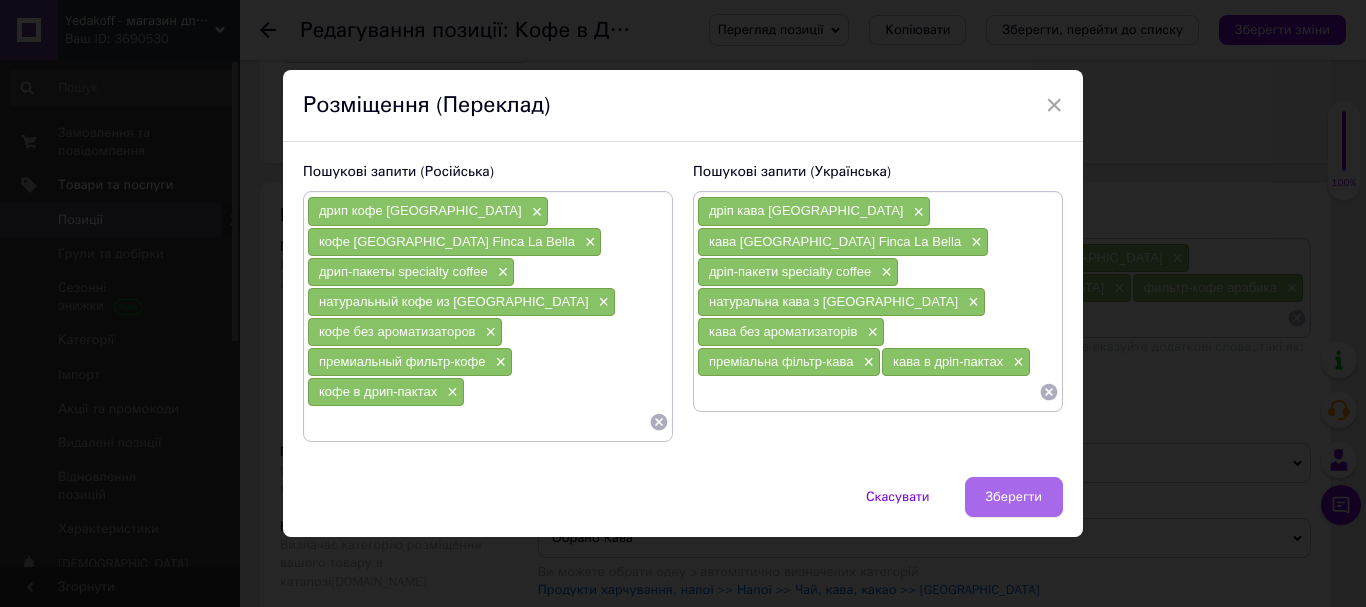click on "Зберегти" at bounding box center [1014, 497] 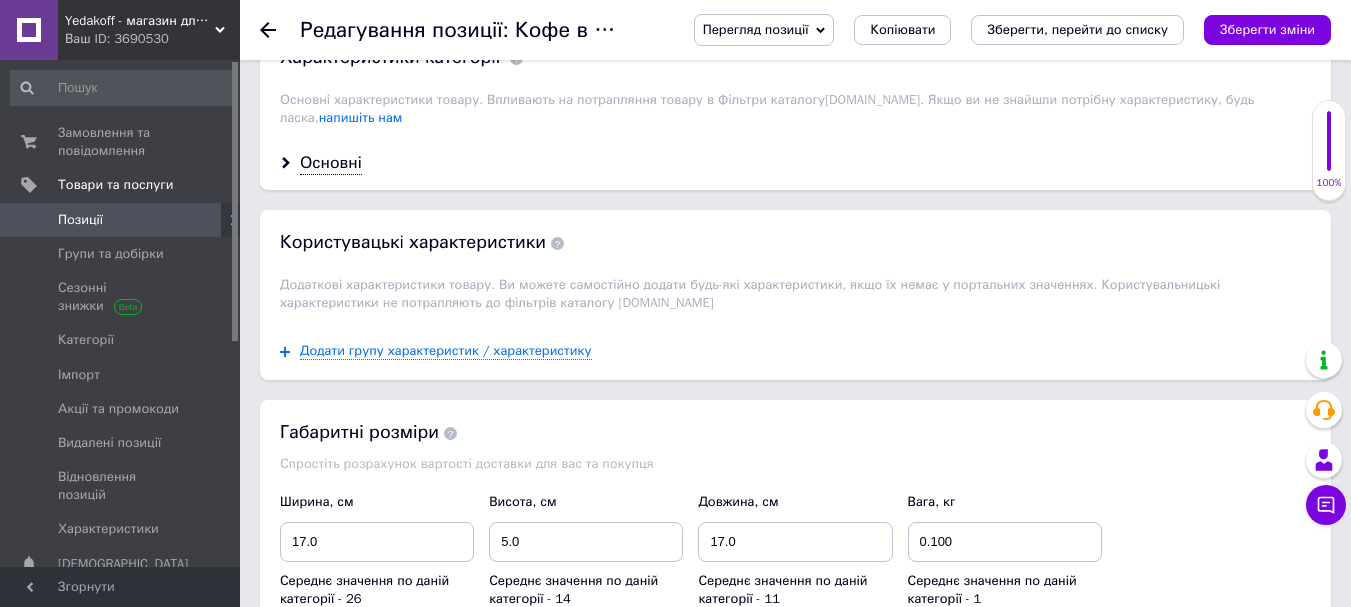 scroll, scrollTop: 1837, scrollLeft: 0, axis: vertical 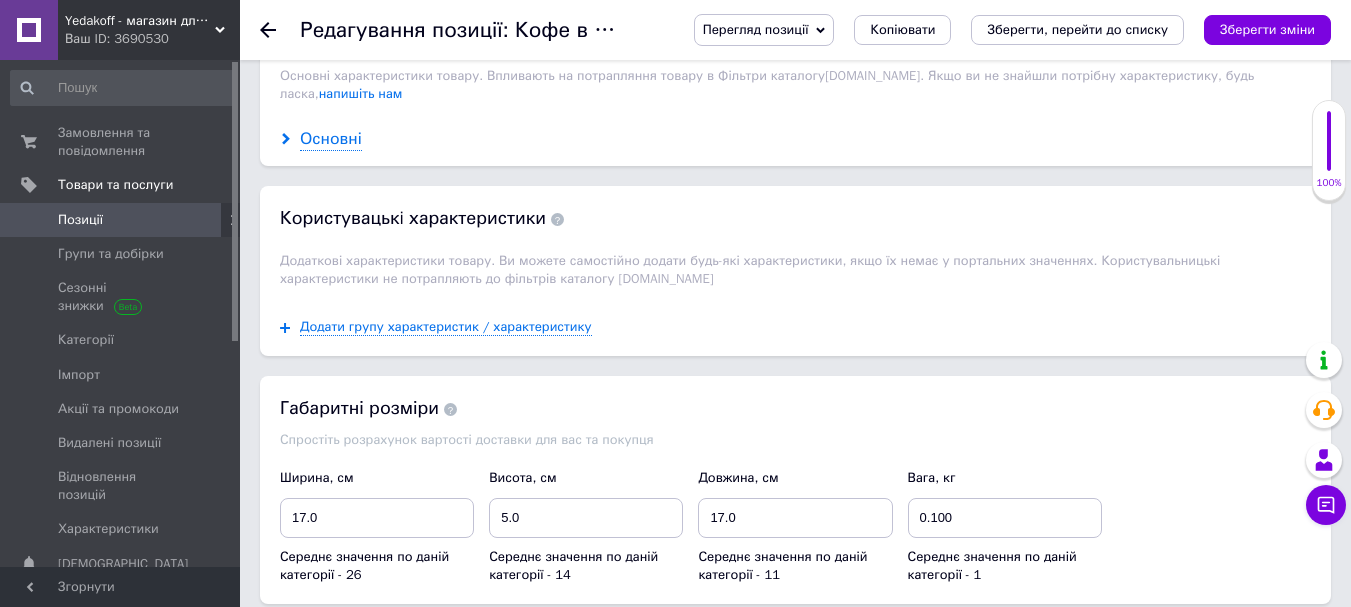 click on "Основні" at bounding box center (331, 139) 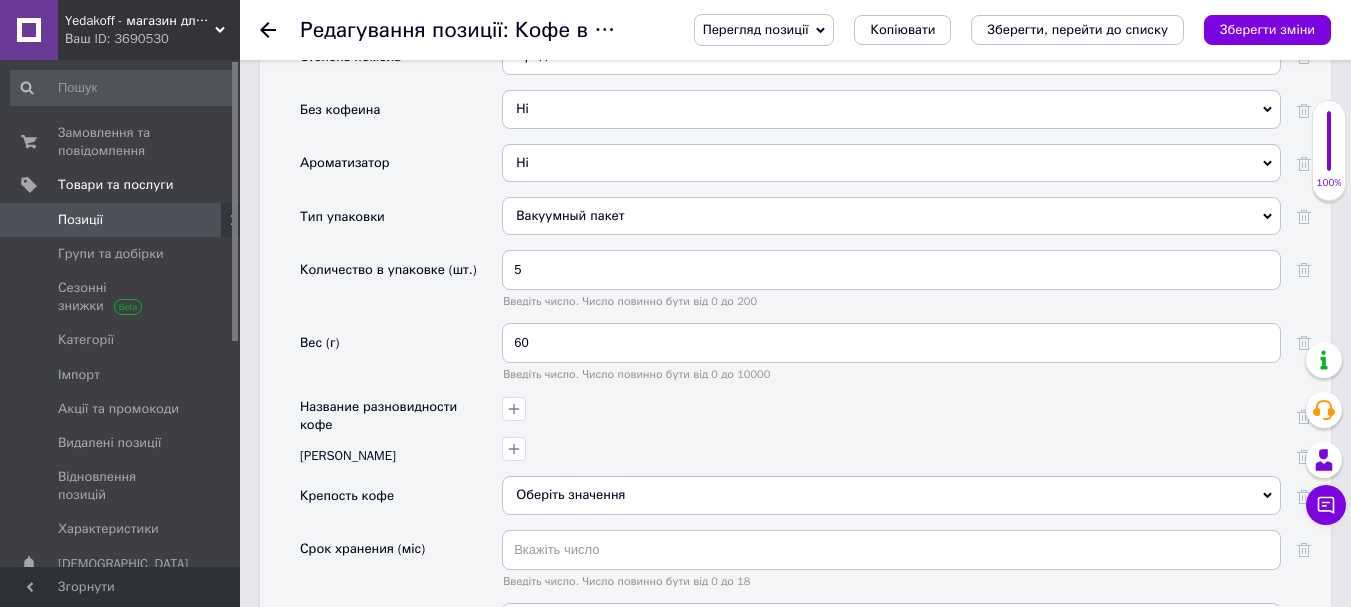 scroll, scrollTop: 2185, scrollLeft: 0, axis: vertical 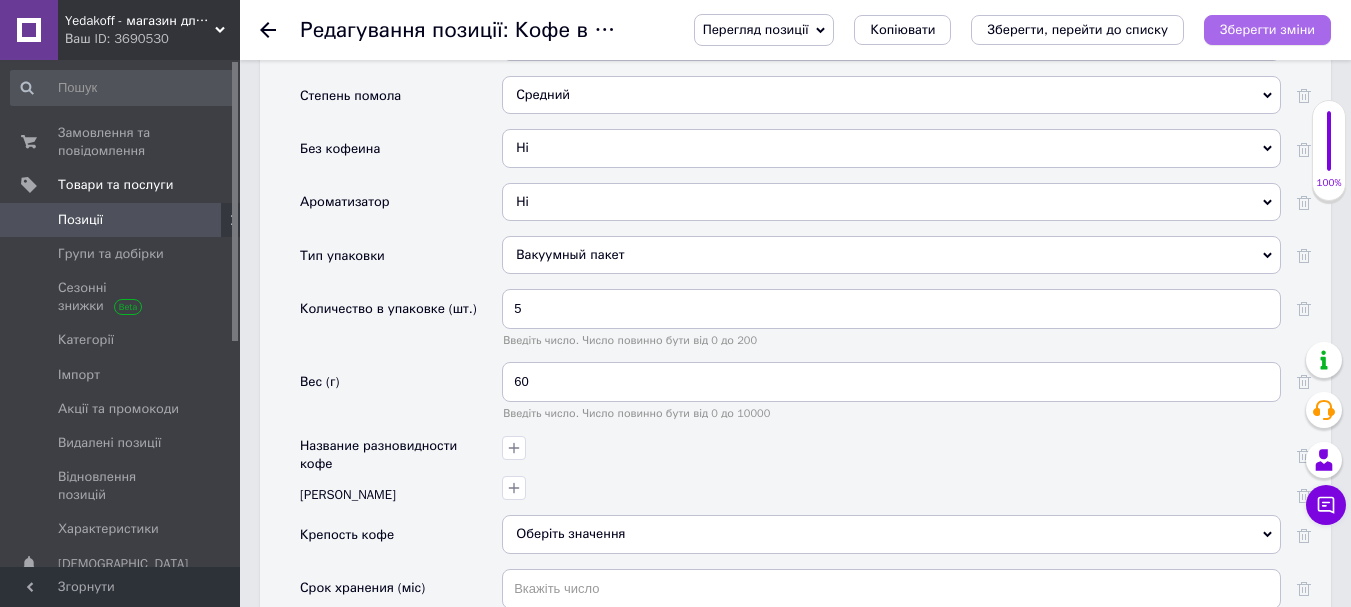 click on "Зберегти зміни" at bounding box center [1267, 29] 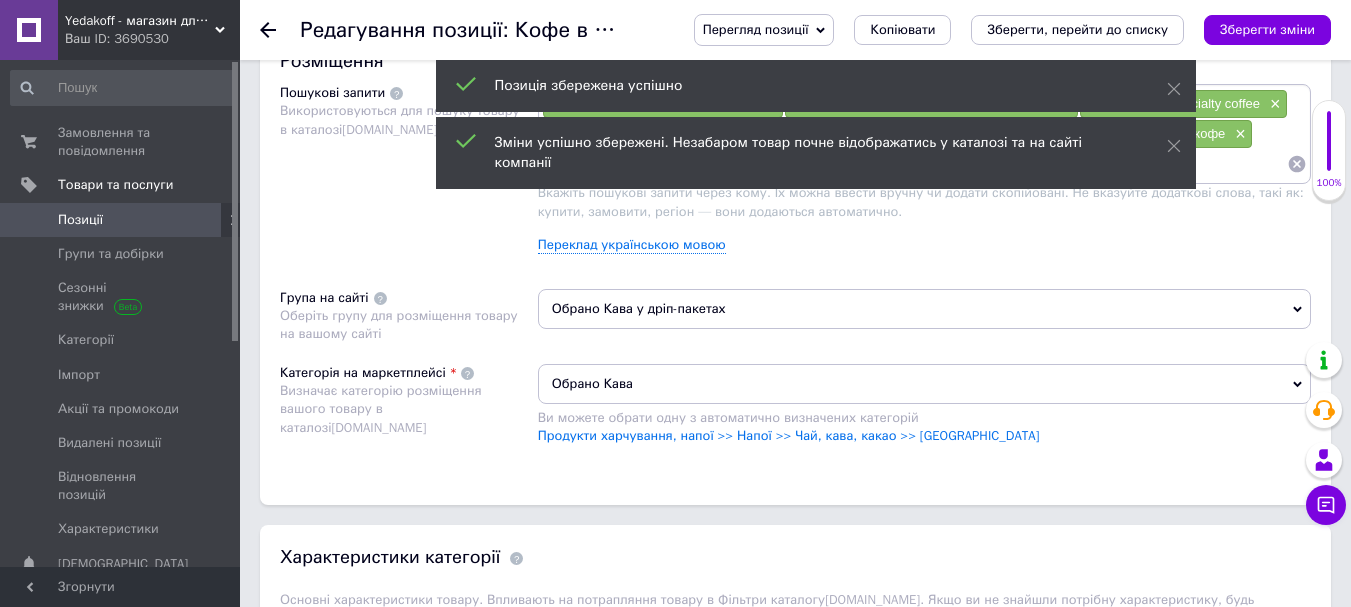 scroll, scrollTop: 1306, scrollLeft: 0, axis: vertical 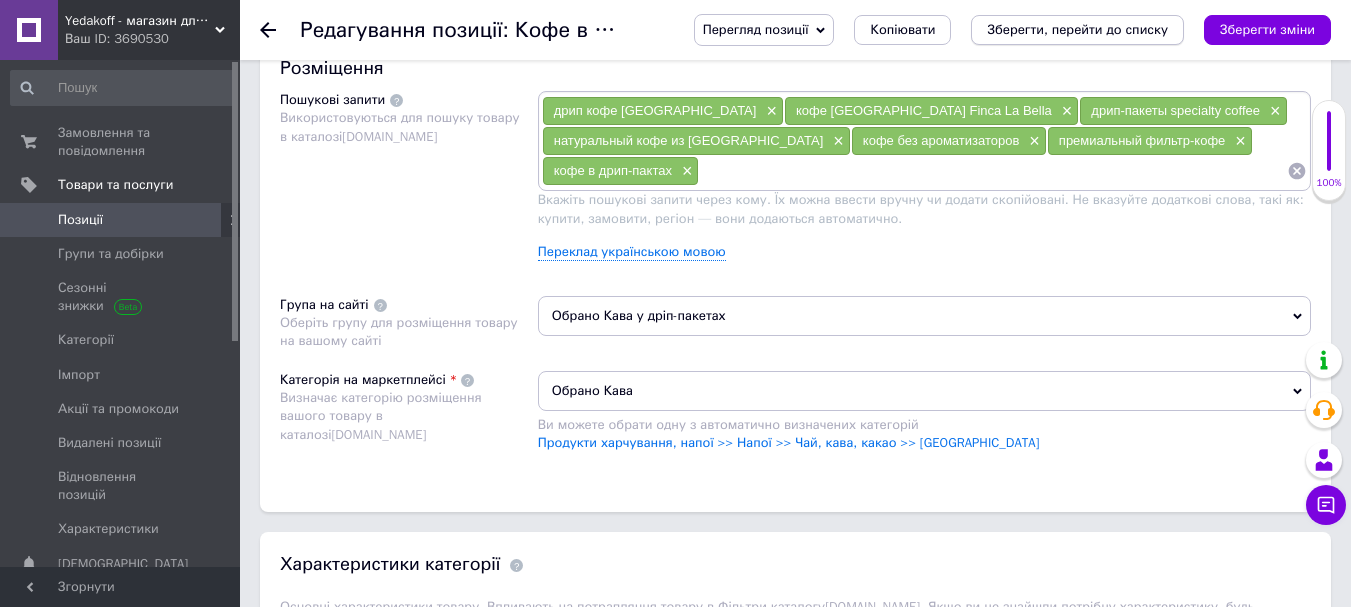 click on "Зберегти, перейти до списку" at bounding box center (1077, 29) 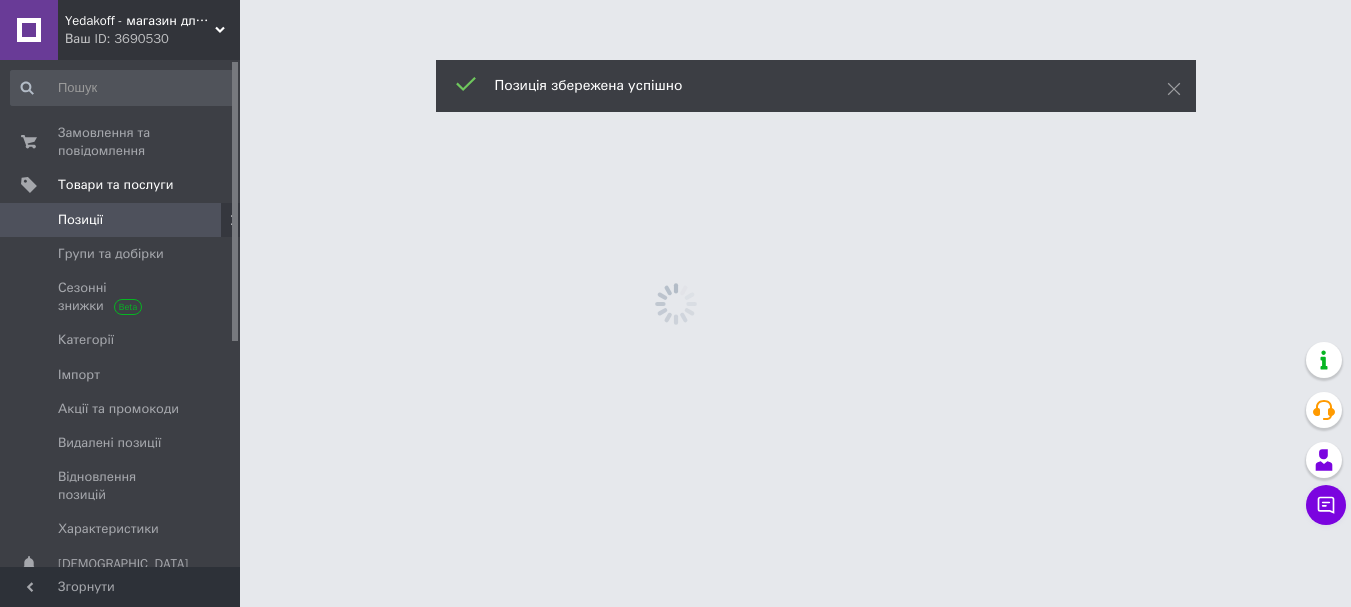 scroll, scrollTop: 0, scrollLeft: 0, axis: both 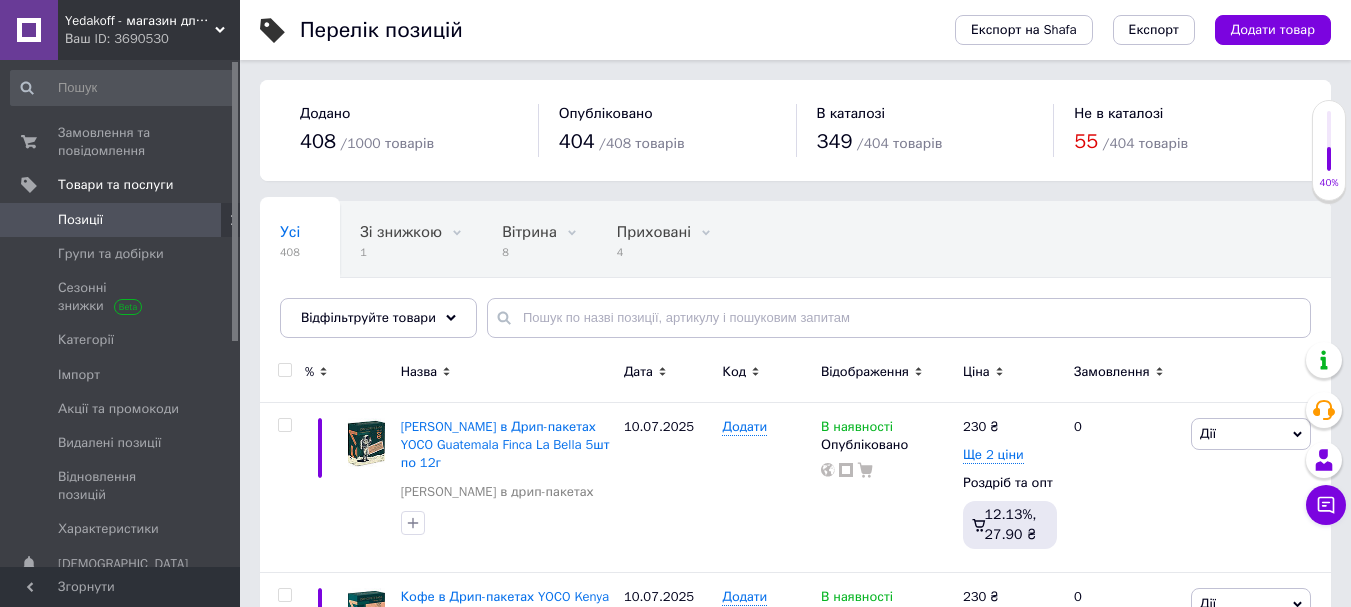 click 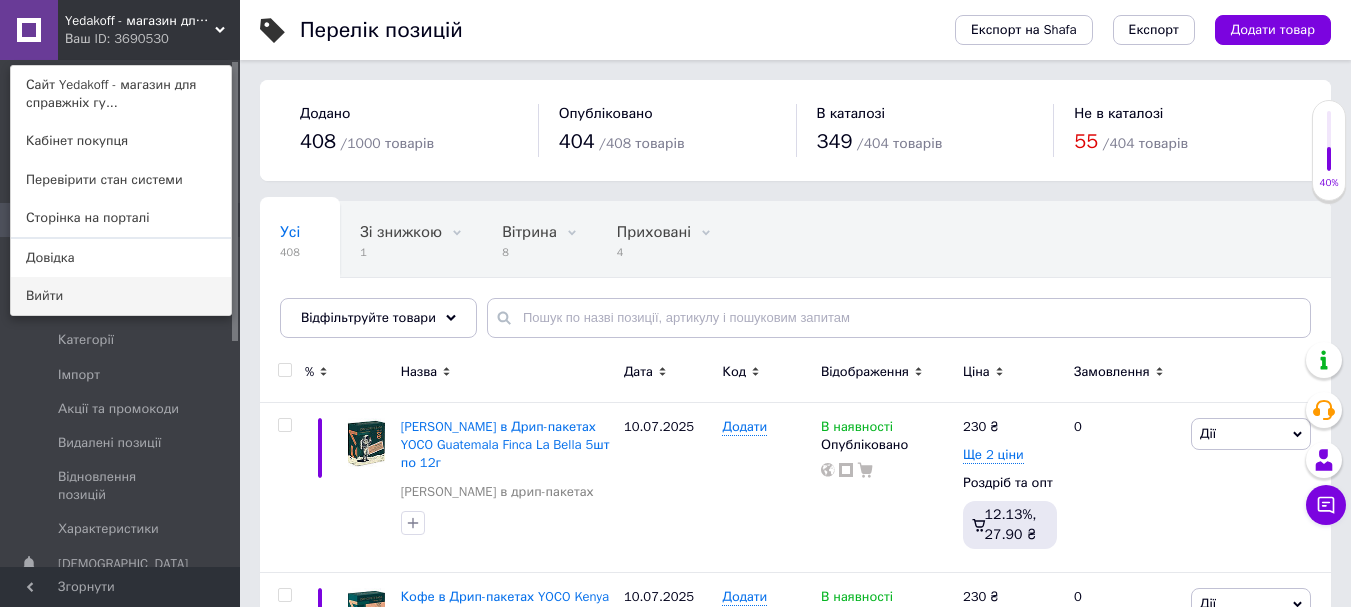 click on "Вийти" at bounding box center [121, 296] 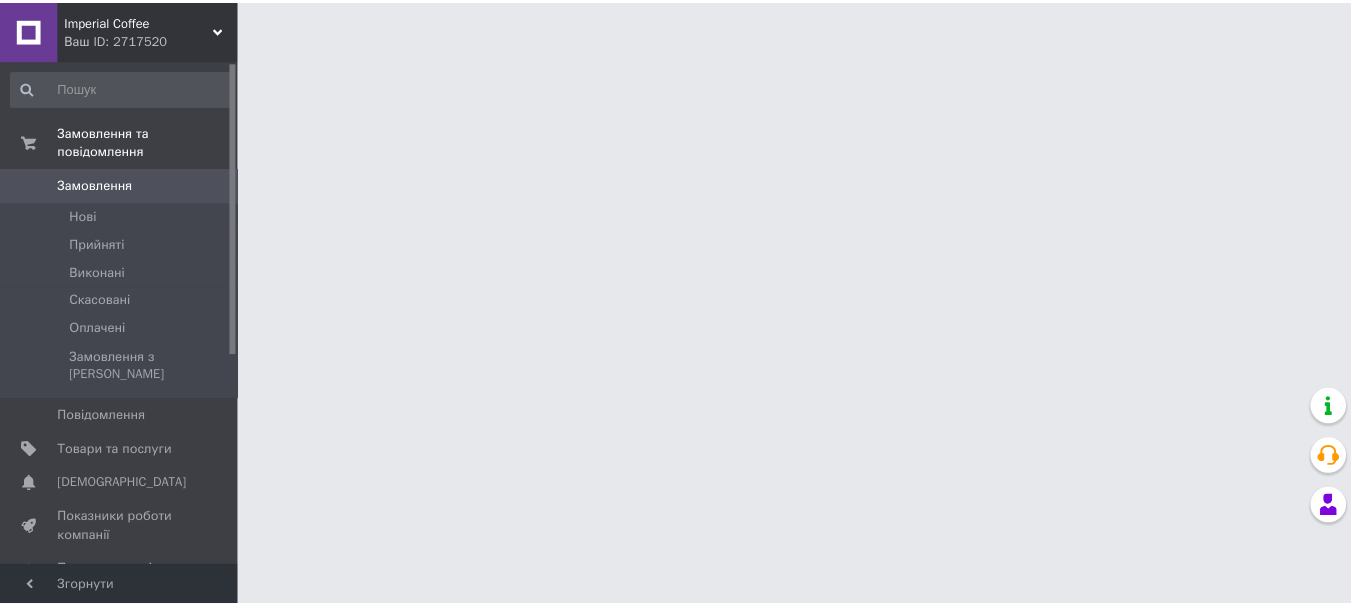 scroll, scrollTop: 0, scrollLeft: 0, axis: both 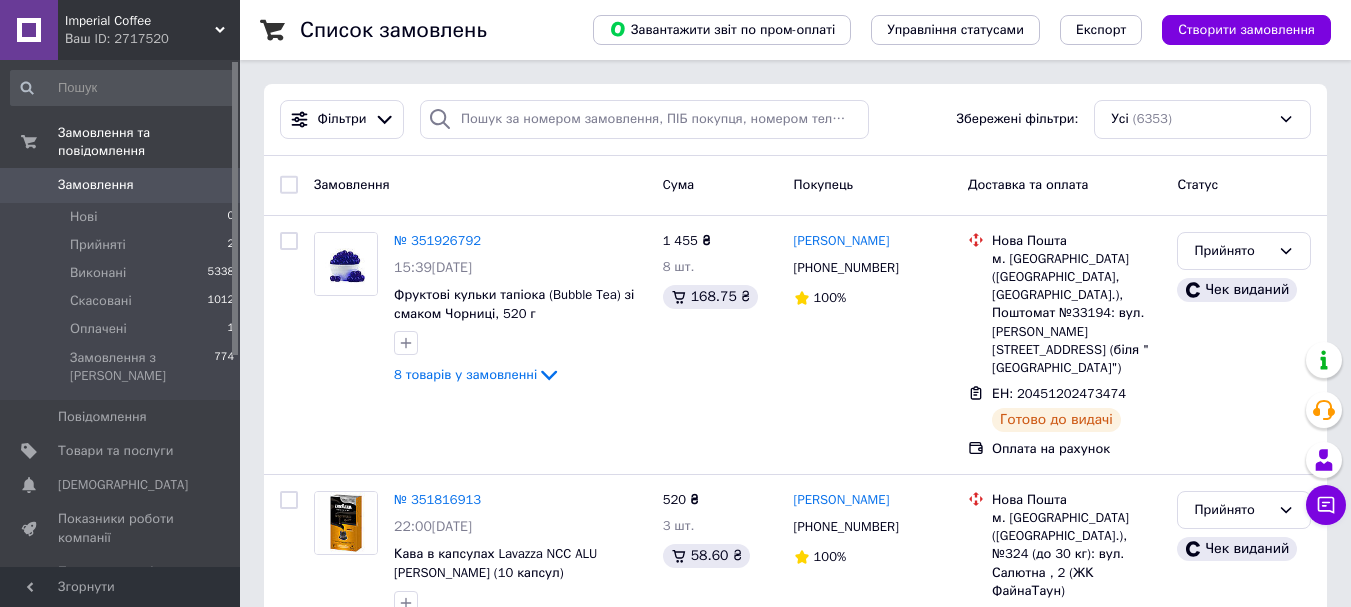 click on "Ваш ID: 2717520" at bounding box center (152, 39) 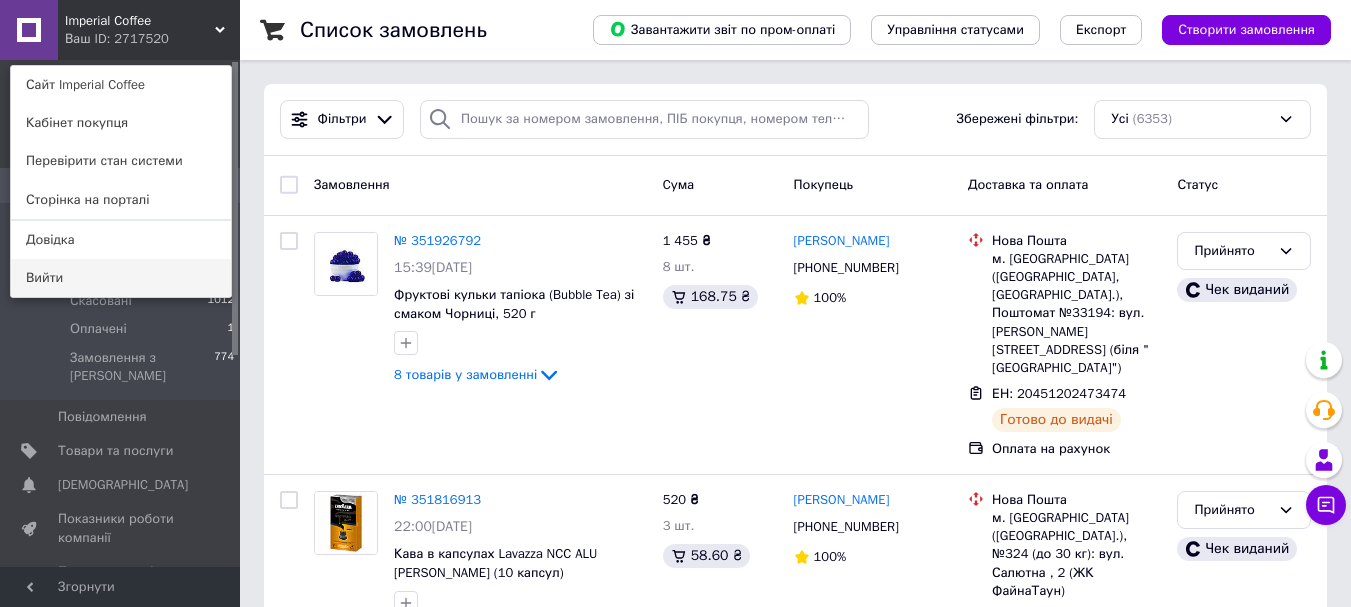 click on "Вийти" at bounding box center [121, 278] 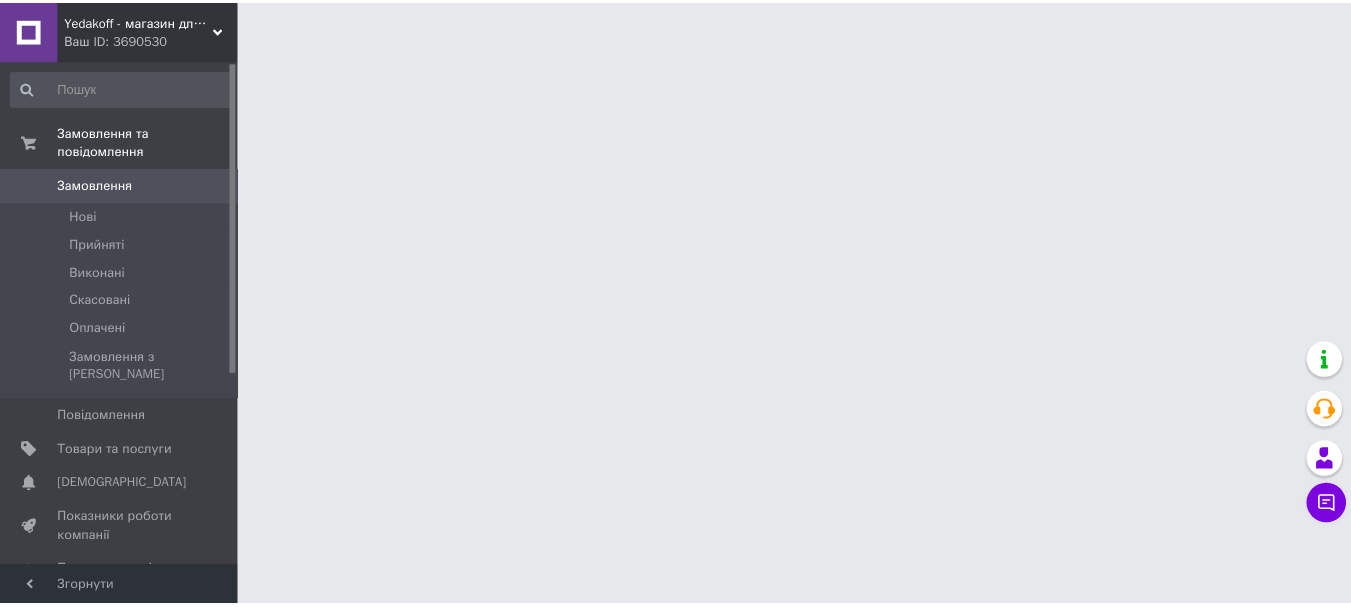 scroll, scrollTop: 0, scrollLeft: 0, axis: both 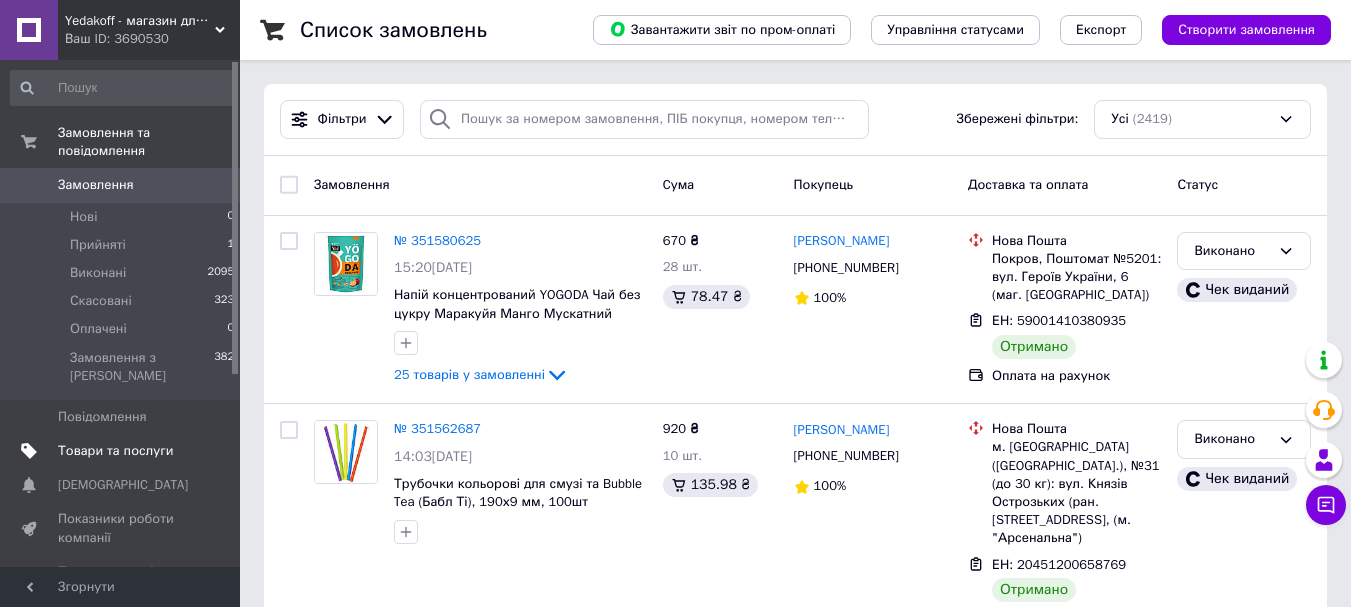 click on "Товари та послуги" at bounding box center [115, 451] 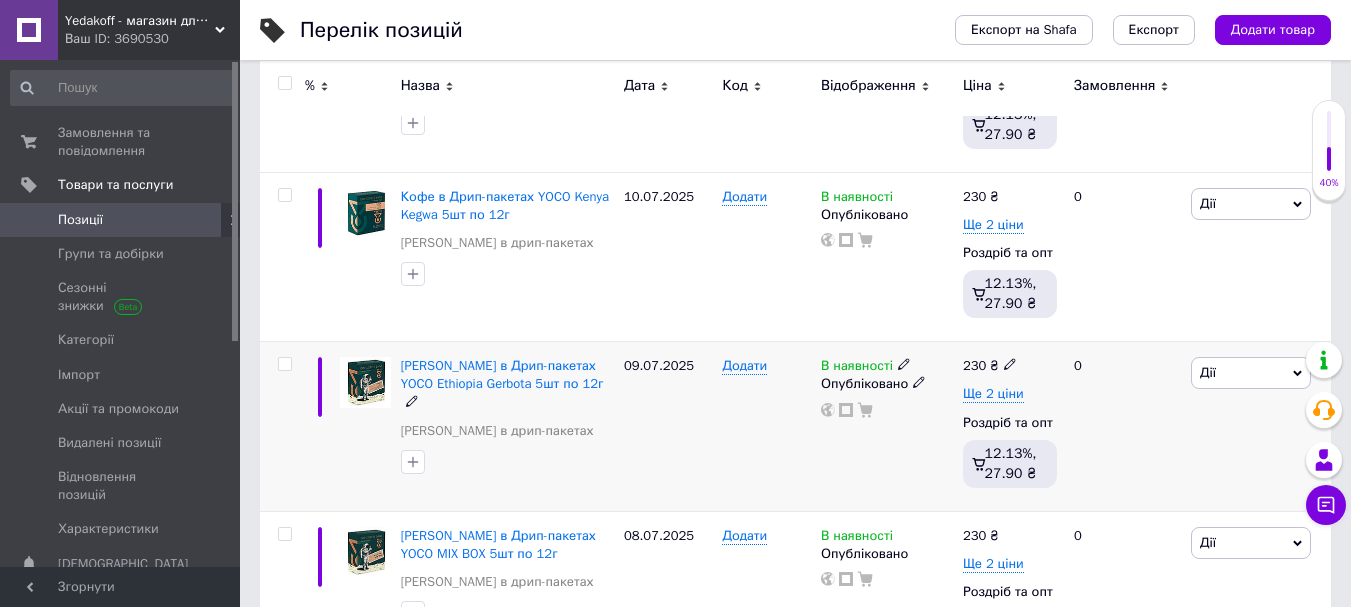 scroll, scrollTop: 500, scrollLeft: 0, axis: vertical 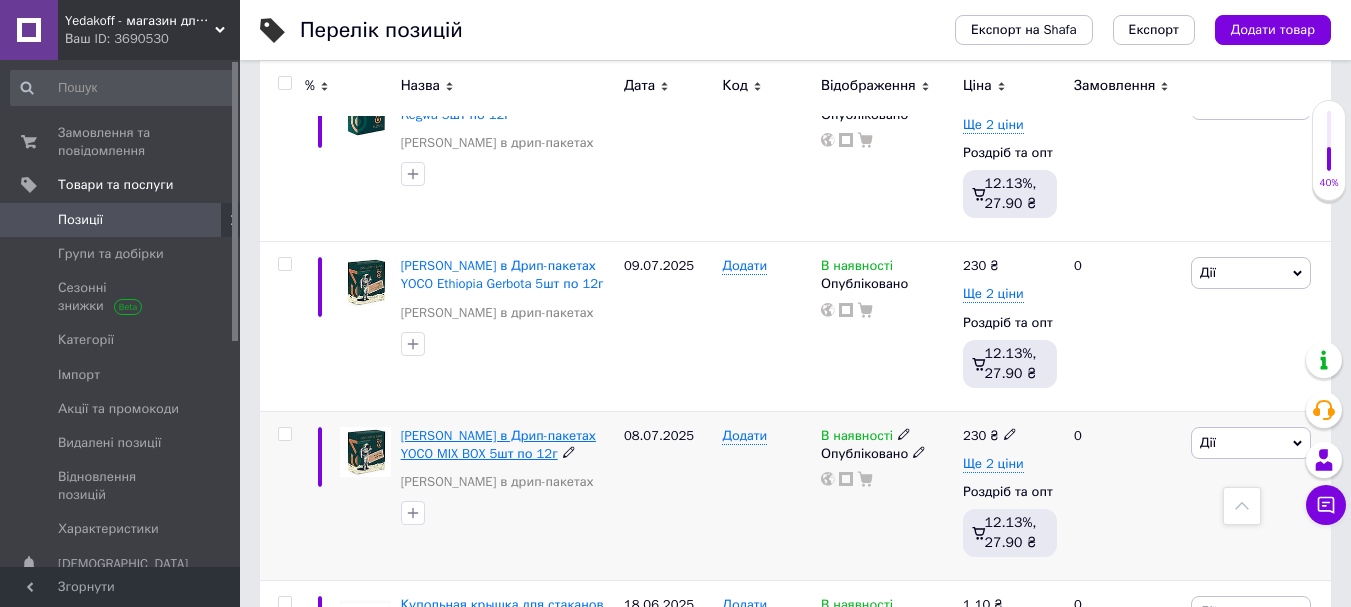 click on "Кофе в Дрип-пакетах YOCO MIX BOX 5шт по 12г" at bounding box center (498, 444) 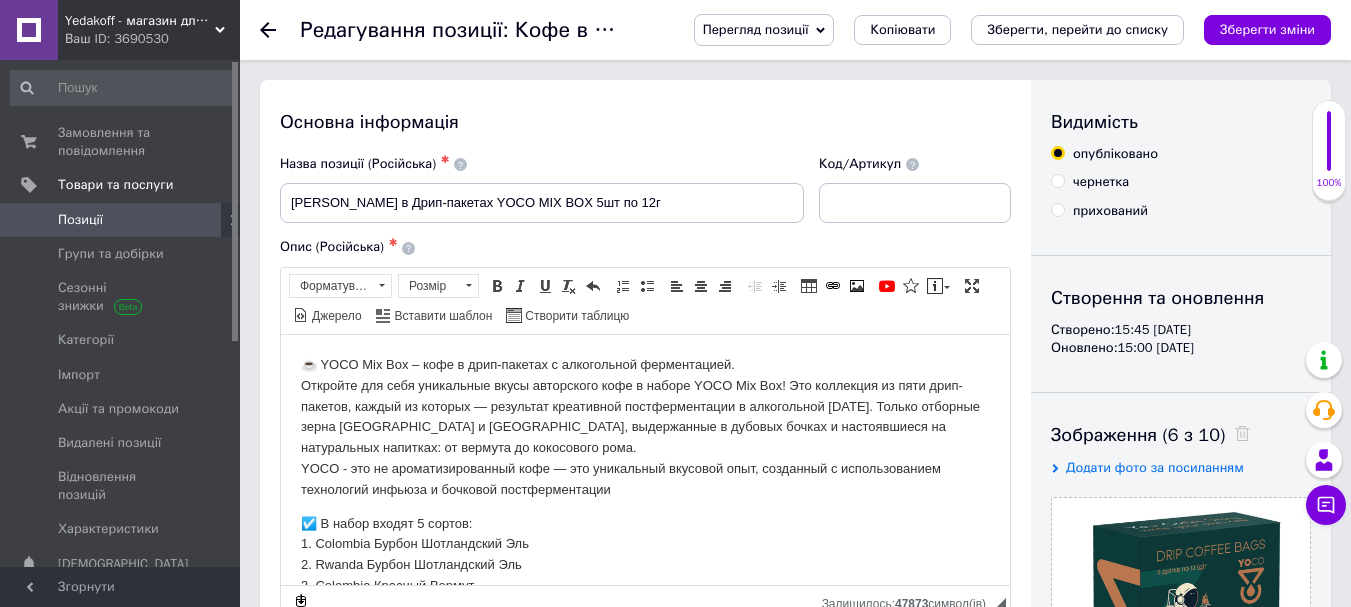 scroll, scrollTop: 0, scrollLeft: 0, axis: both 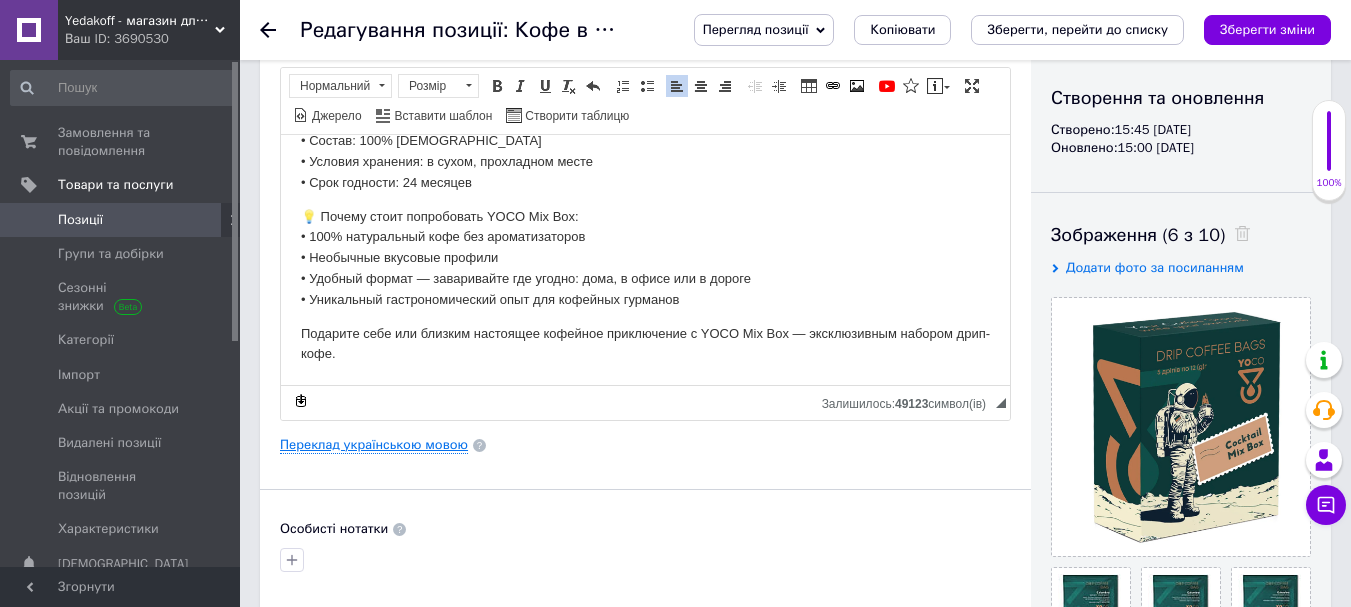 click on "Переклад українською мовою" at bounding box center (374, 445) 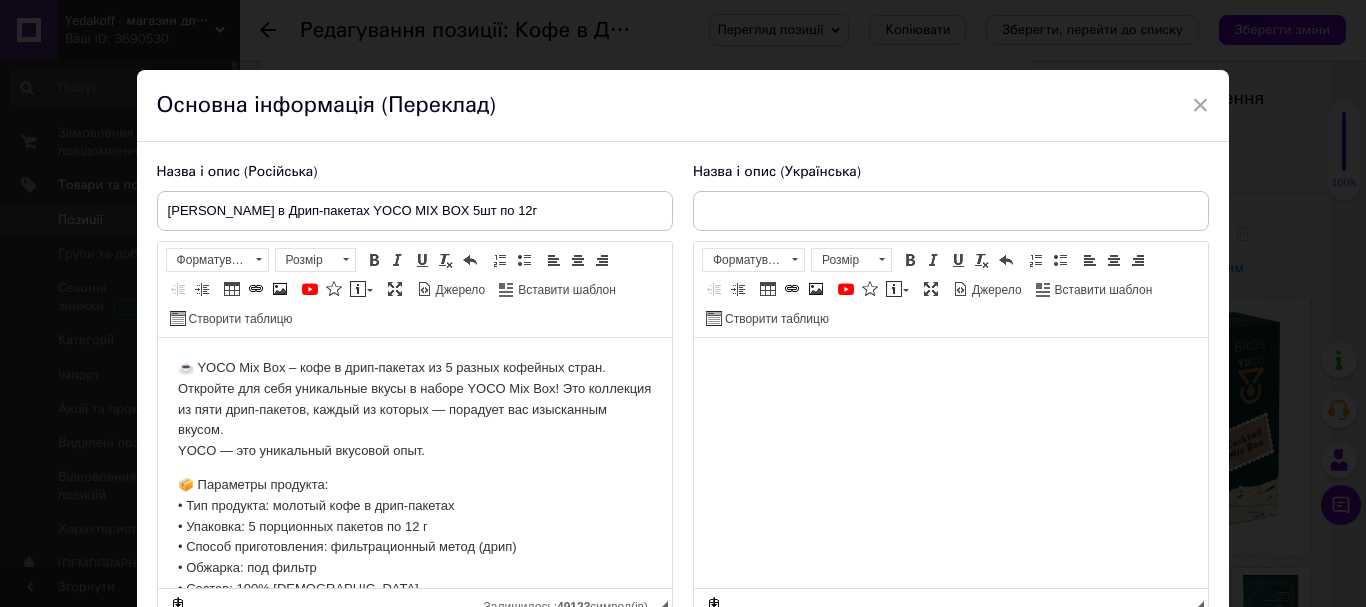 scroll, scrollTop: 0, scrollLeft: 0, axis: both 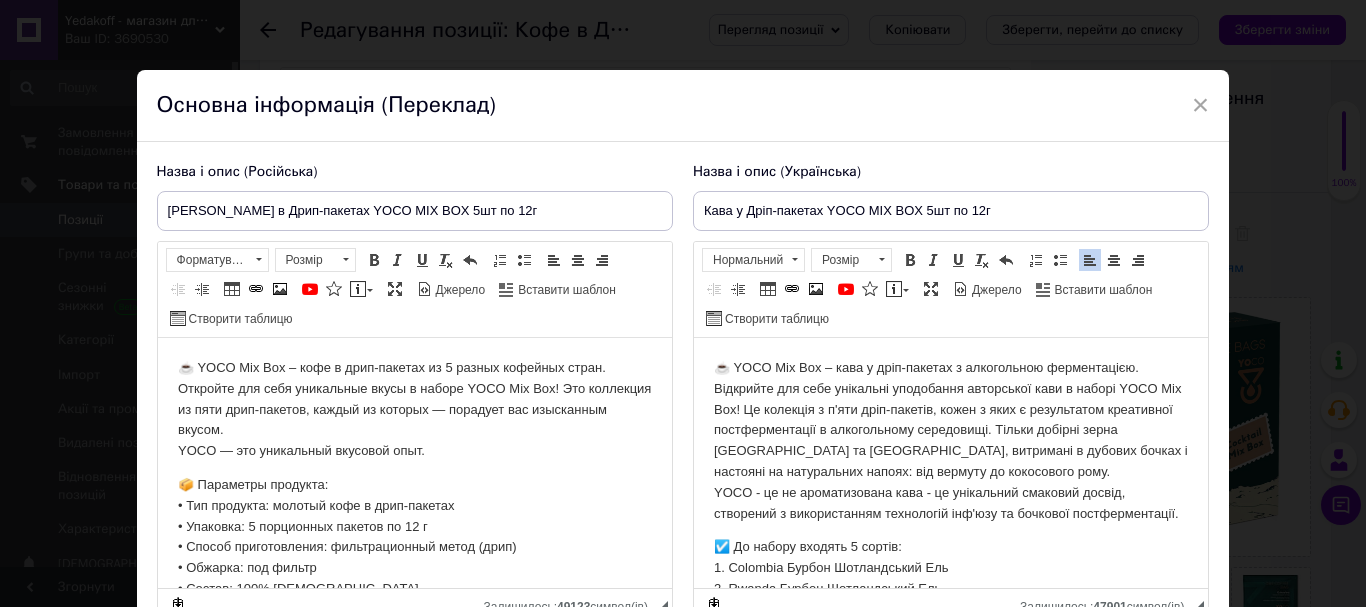 click on "☕ YOCO Mix Box – кава у дріп-пакетах з алкогольною ферментацією. Відкрийте для себе унікальні уподобання авторської кави в наборі YOCO Mix Box! Це колекція з п'яти дріп-пакетів, кожен з яких є результатом креативної постферментації в алкогольному середовищі. Тільки добірні зерна Colombia та Rwanda, витримані в дубових бочках і настояні на натуральних напоях: від вермуту до кокосового рому. YOCO - це не ароматизована кава - це унікальний смаковий досвід, створений з використанням технологій інф'юзу та бочкової постферментації." at bounding box center (950, 441) 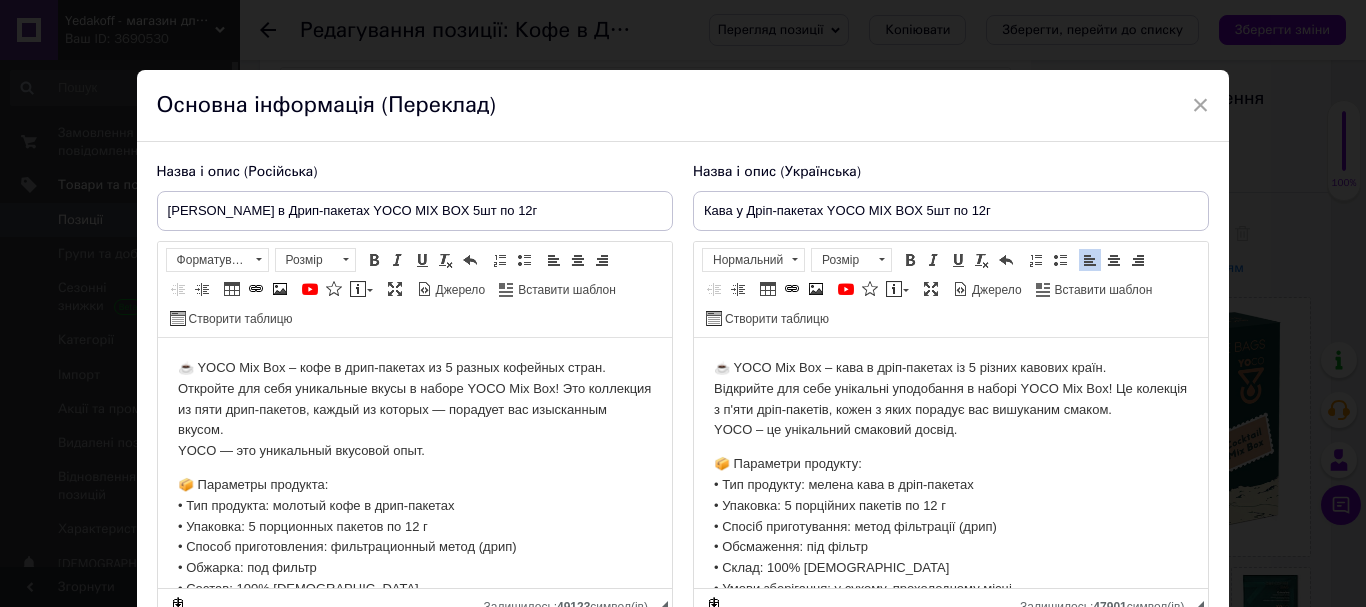 scroll, scrollTop: 200, scrollLeft: 0, axis: vertical 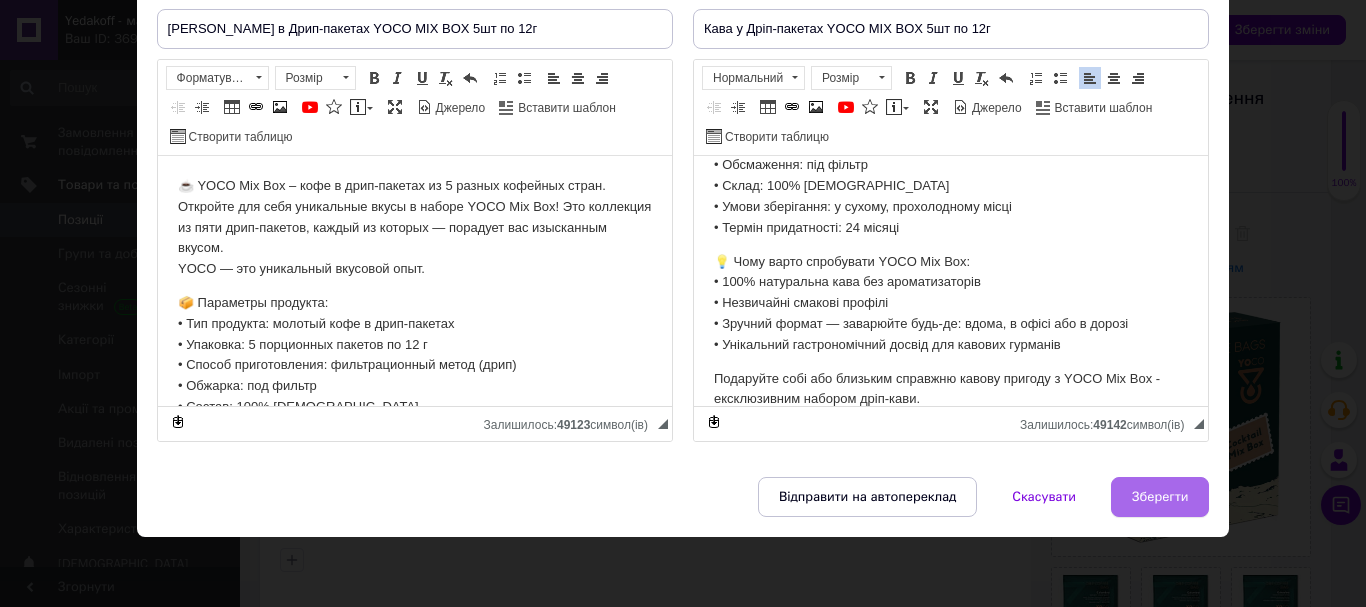 click on "Зберегти" at bounding box center [1160, 497] 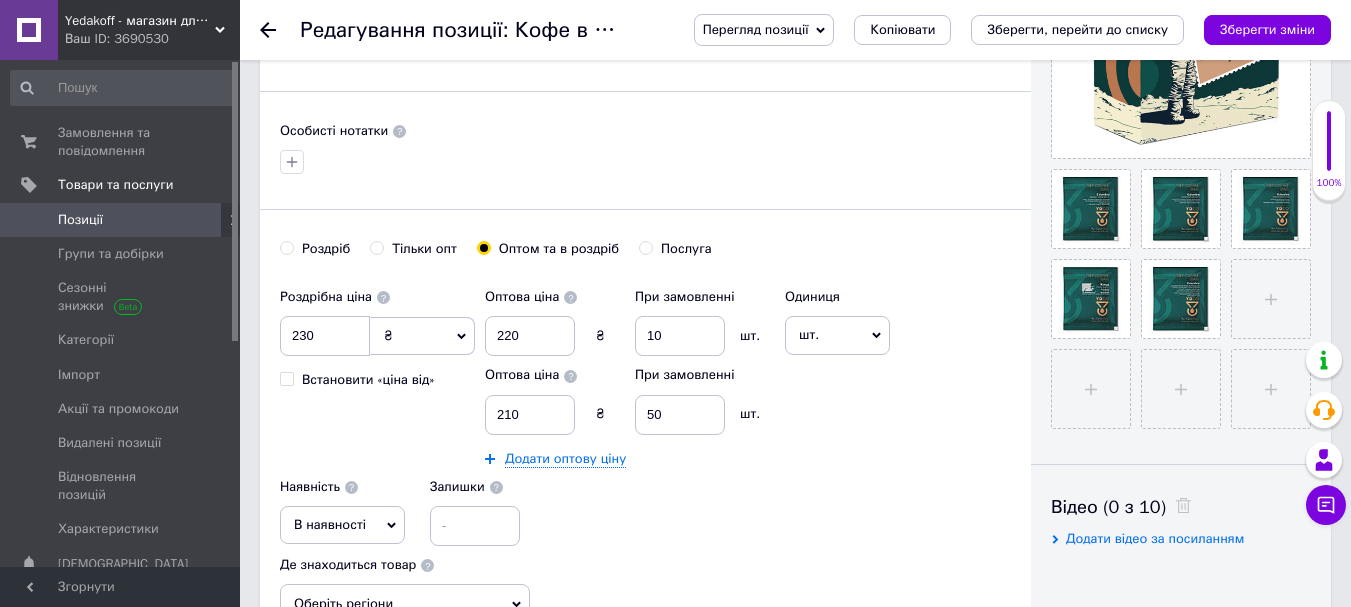 scroll, scrollTop: 600, scrollLeft: 0, axis: vertical 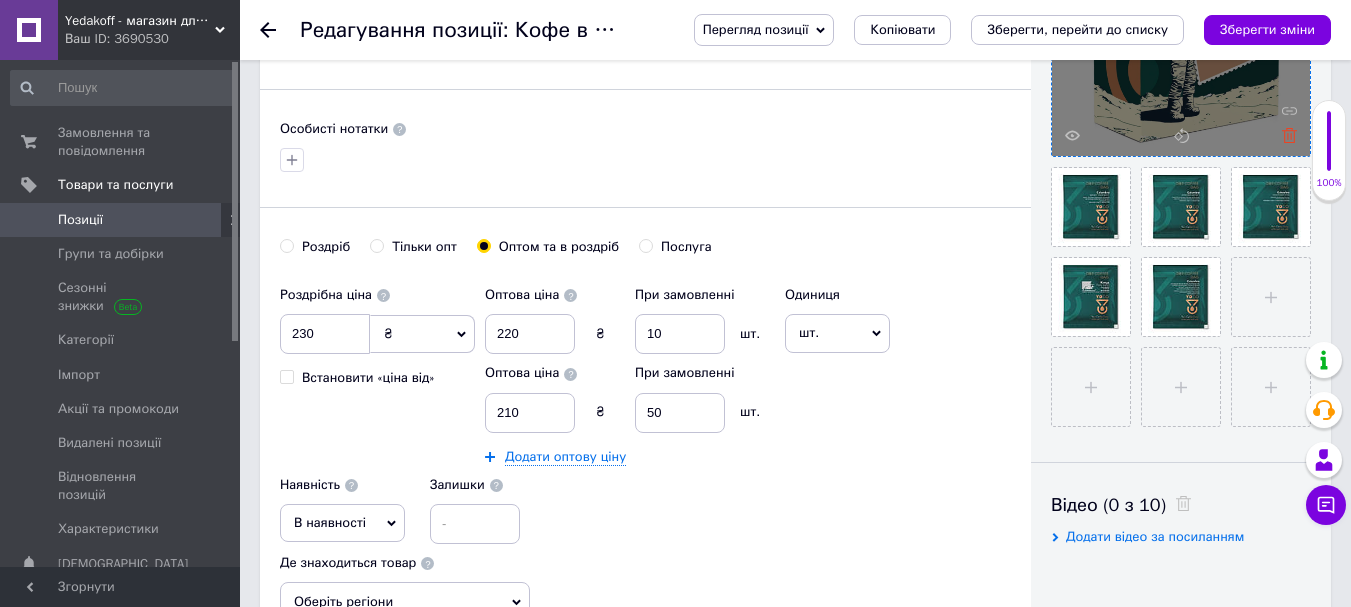 click 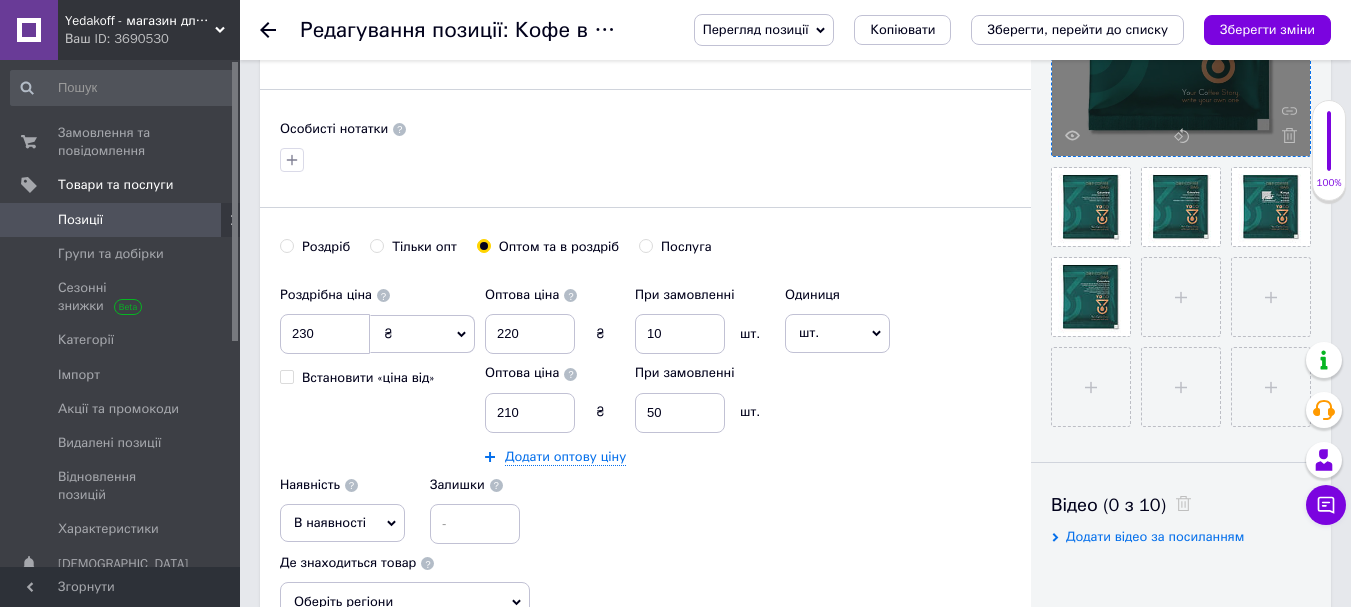 click 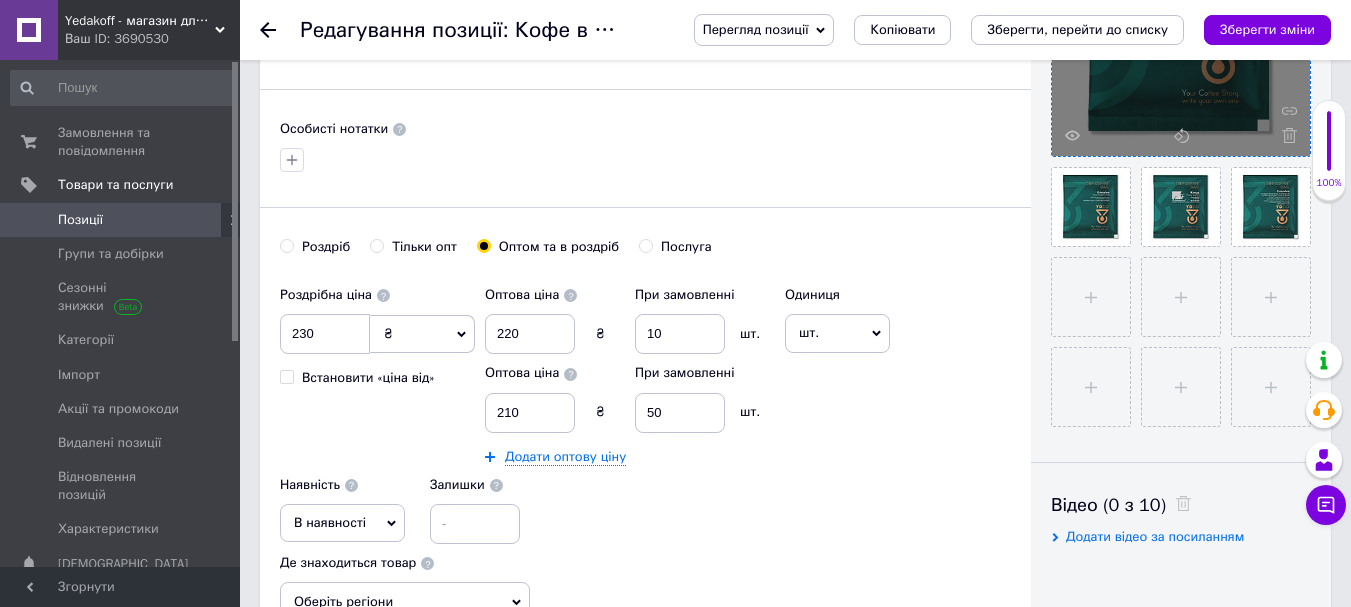 click 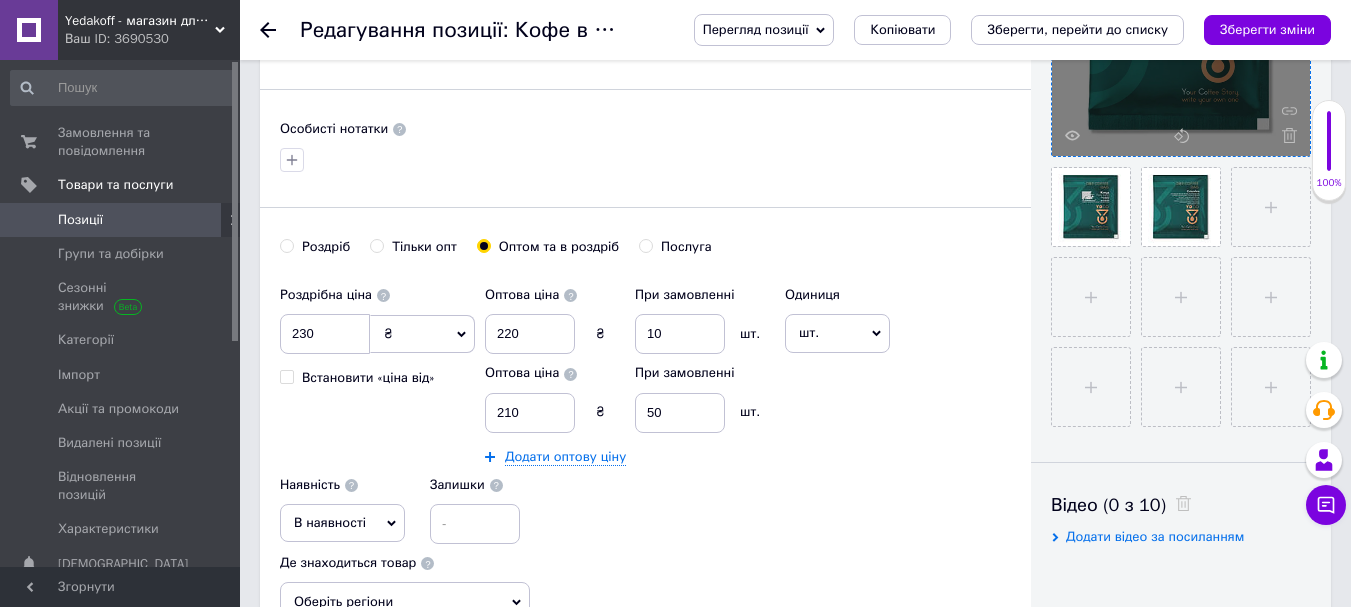 click 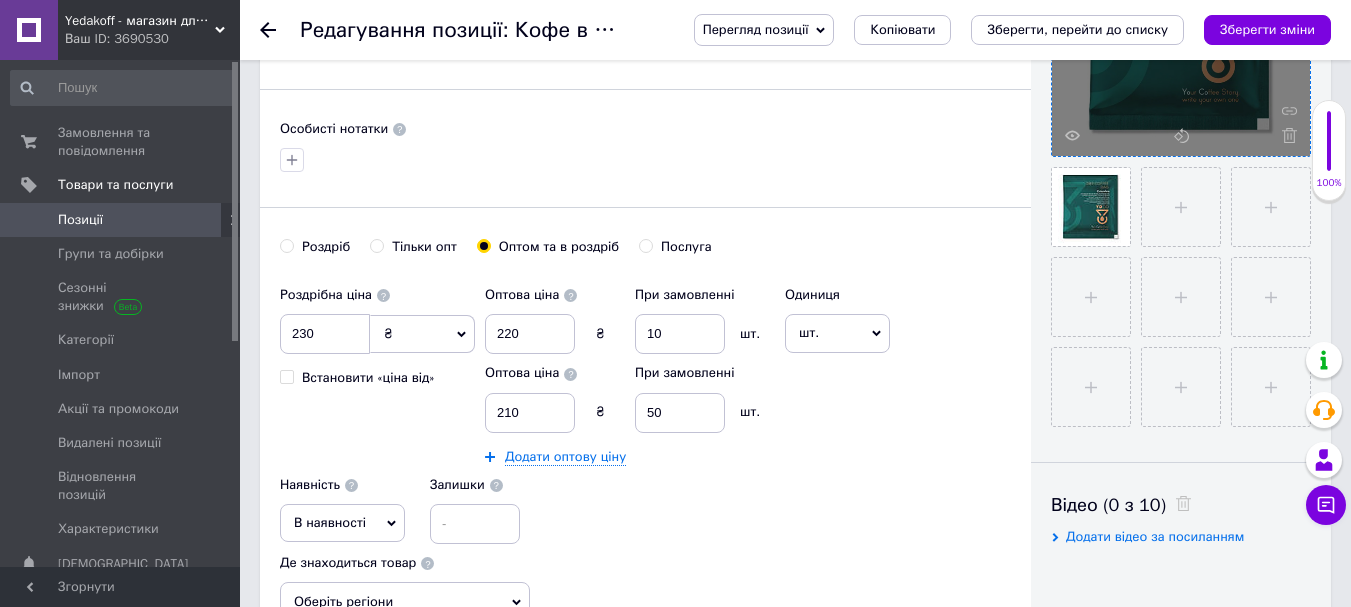 click 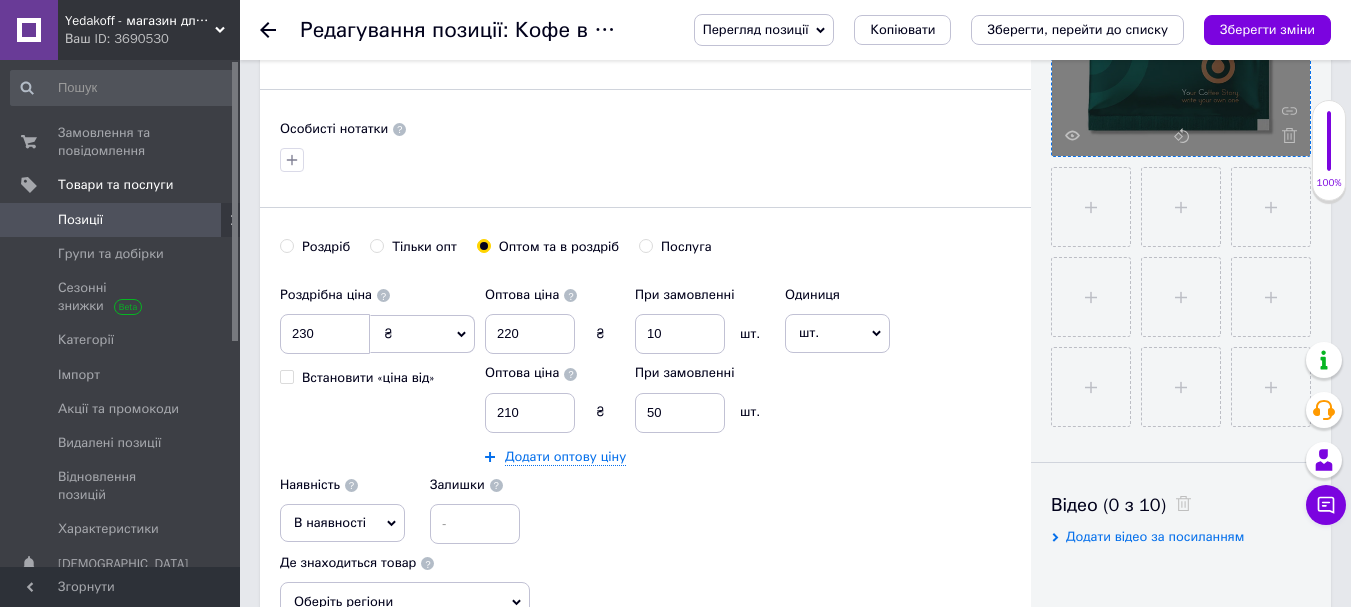 click 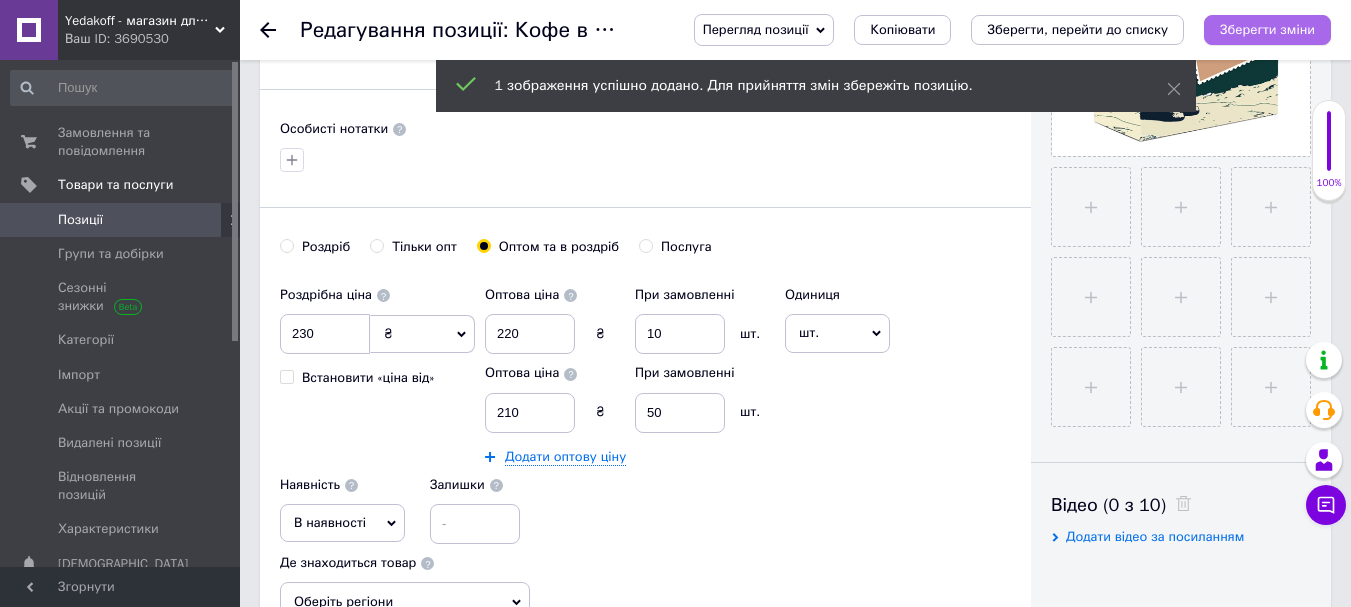 click on "Зберегти зміни" at bounding box center (1267, 29) 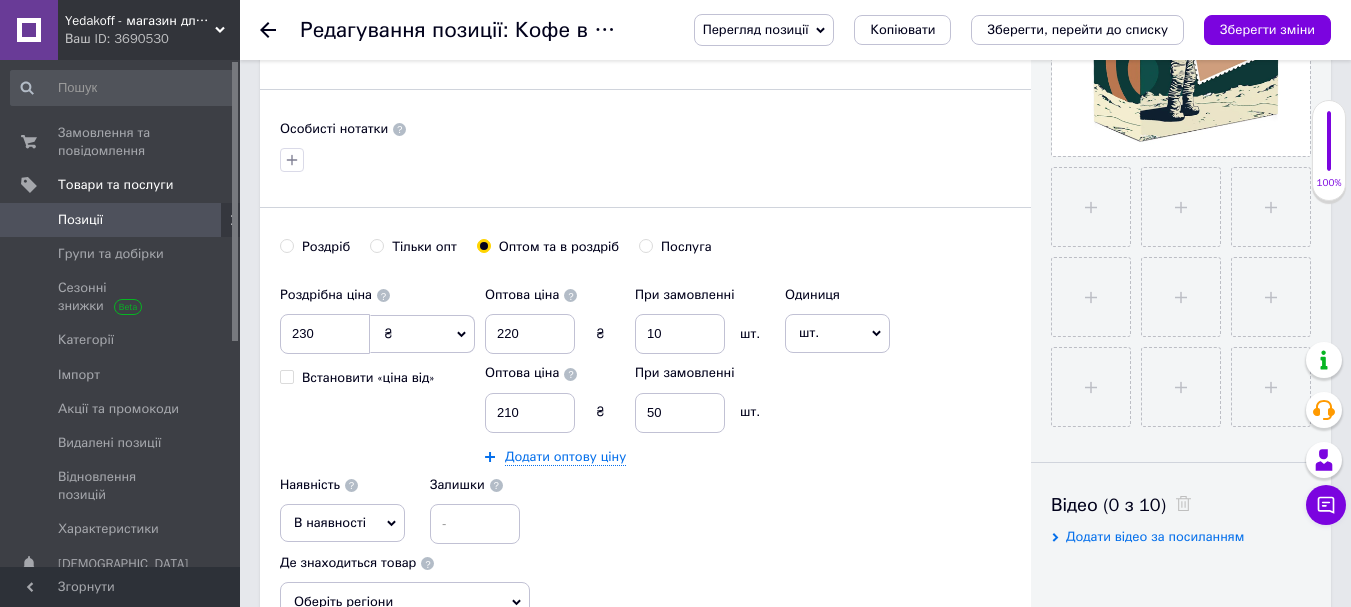 click on "Зберегти зміни" at bounding box center (1267, 29) 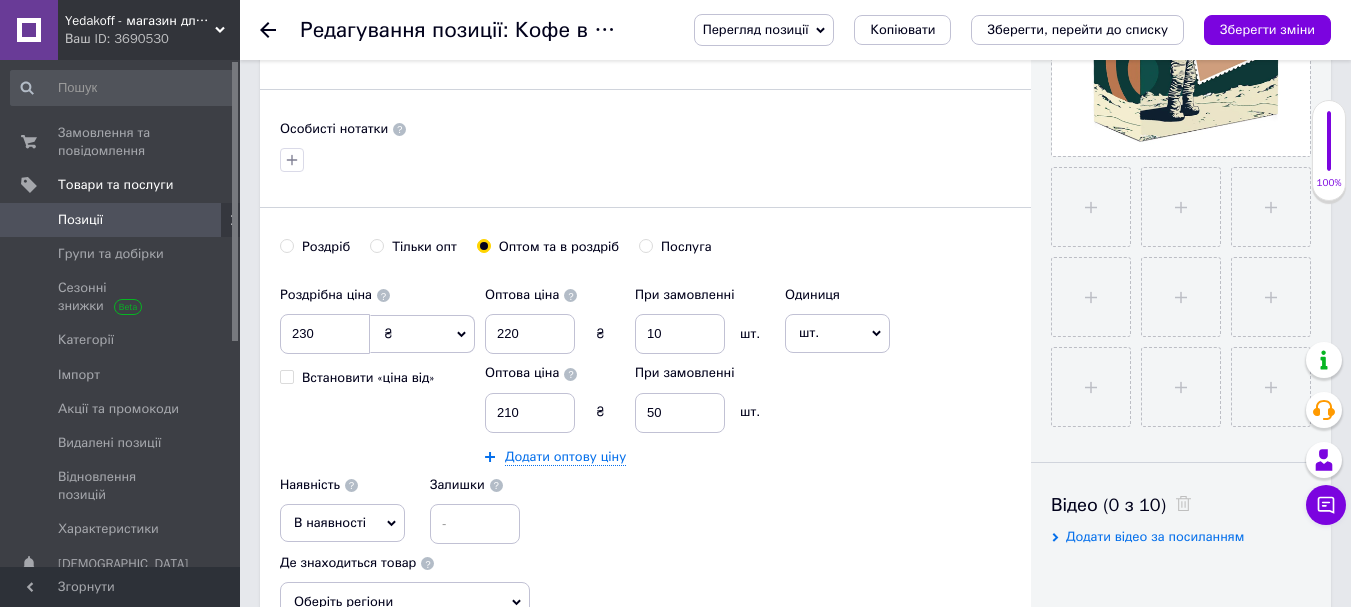 click on "Yedakoff - магазин для справжніх гурманів! Ваш ID: 3690530" at bounding box center (149, 30) 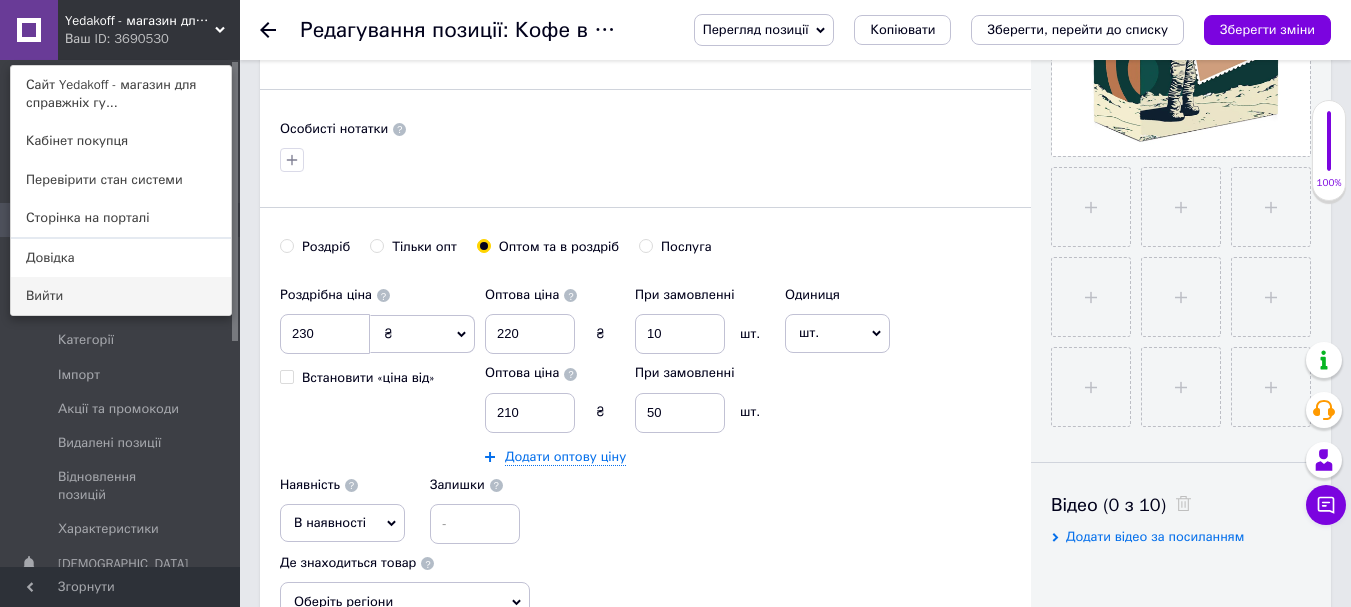 click on "Вийти" at bounding box center [121, 296] 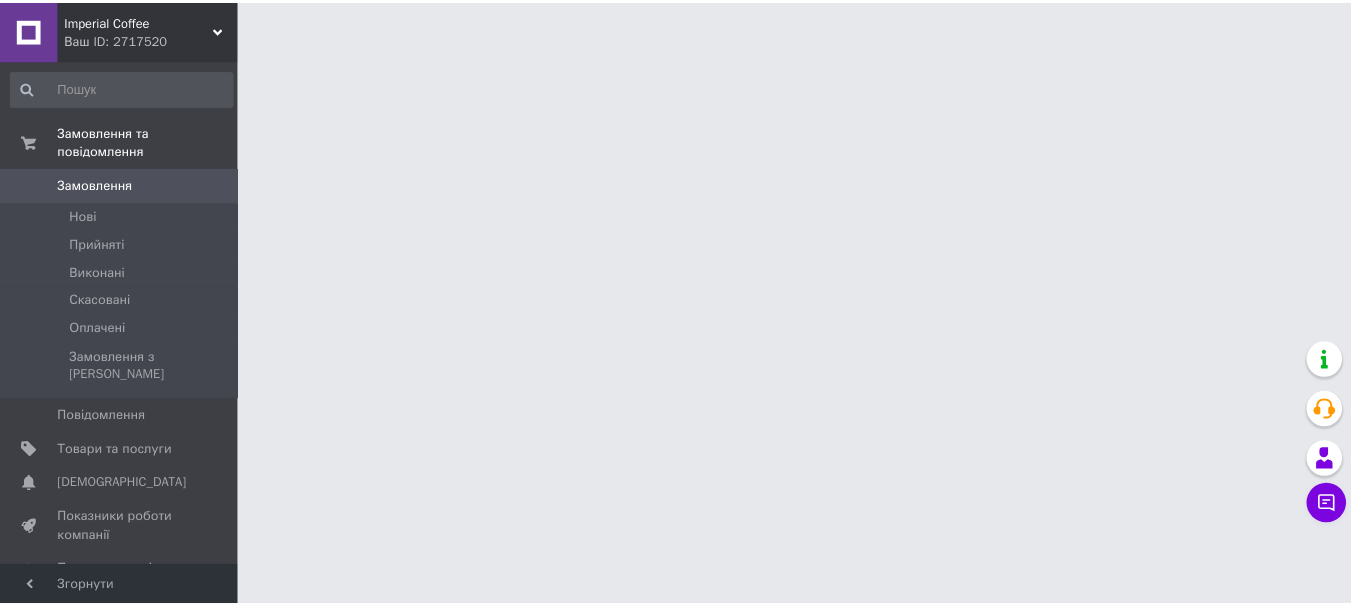scroll, scrollTop: 0, scrollLeft: 0, axis: both 